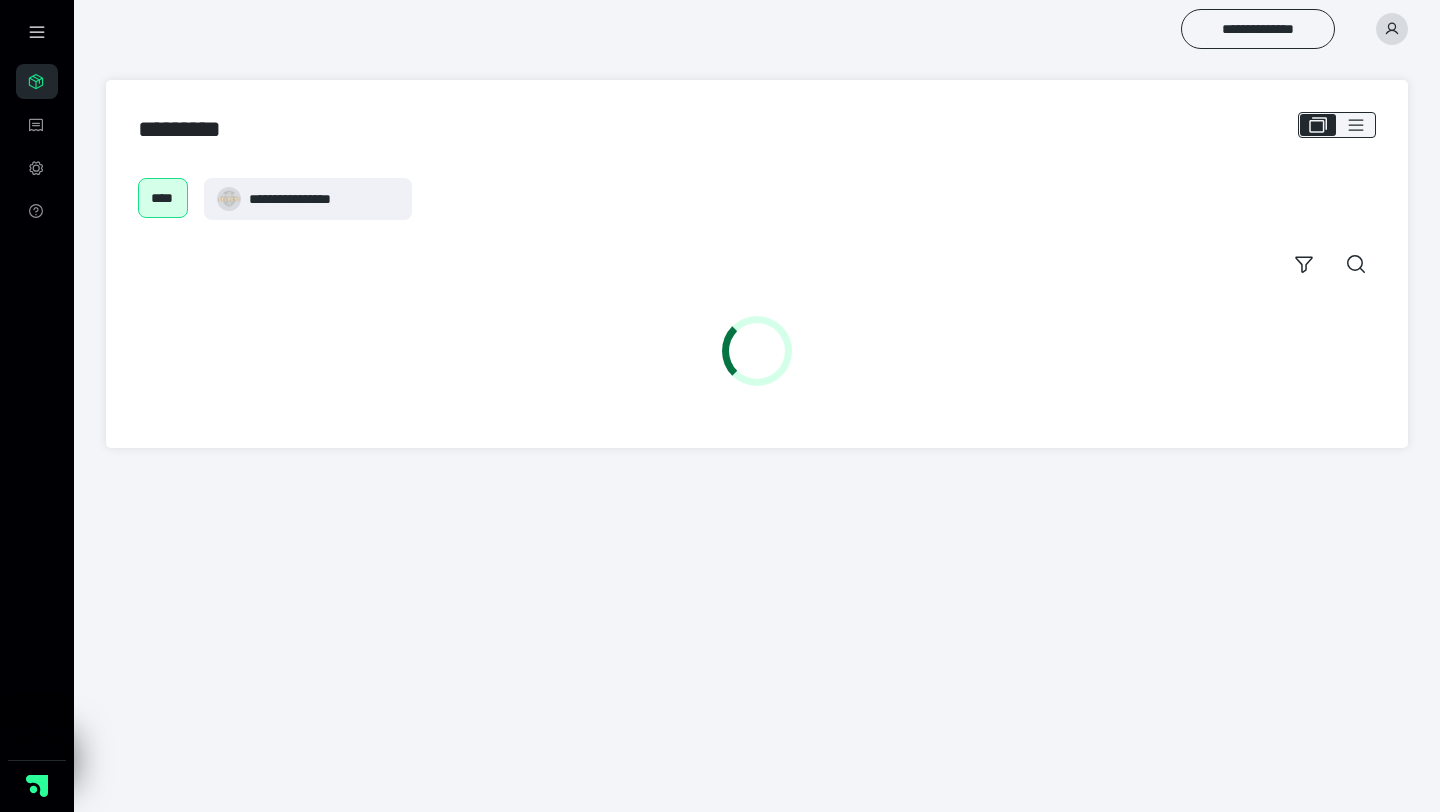 scroll, scrollTop: 0, scrollLeft: 0, axis: both 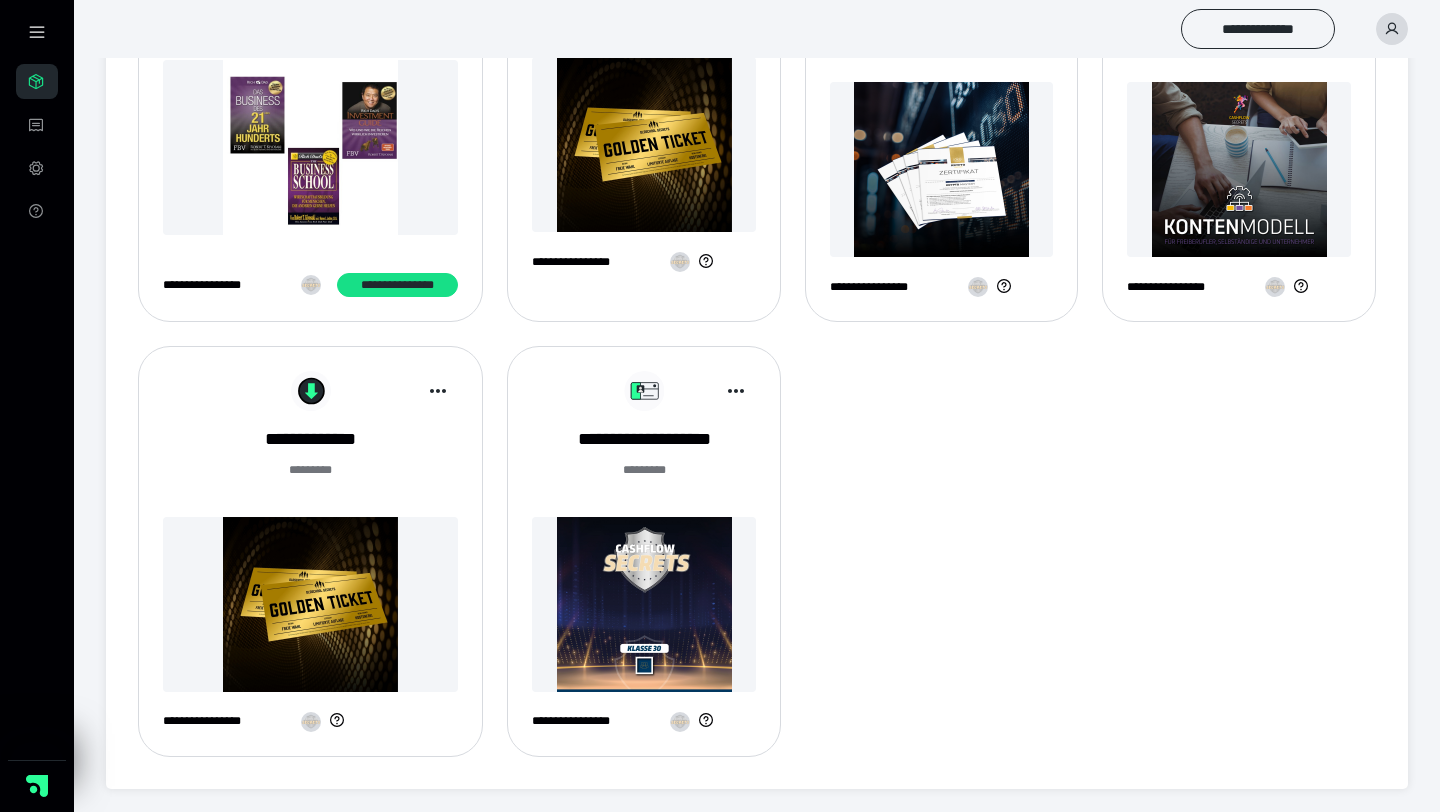 click at bounding box center [644, 604] 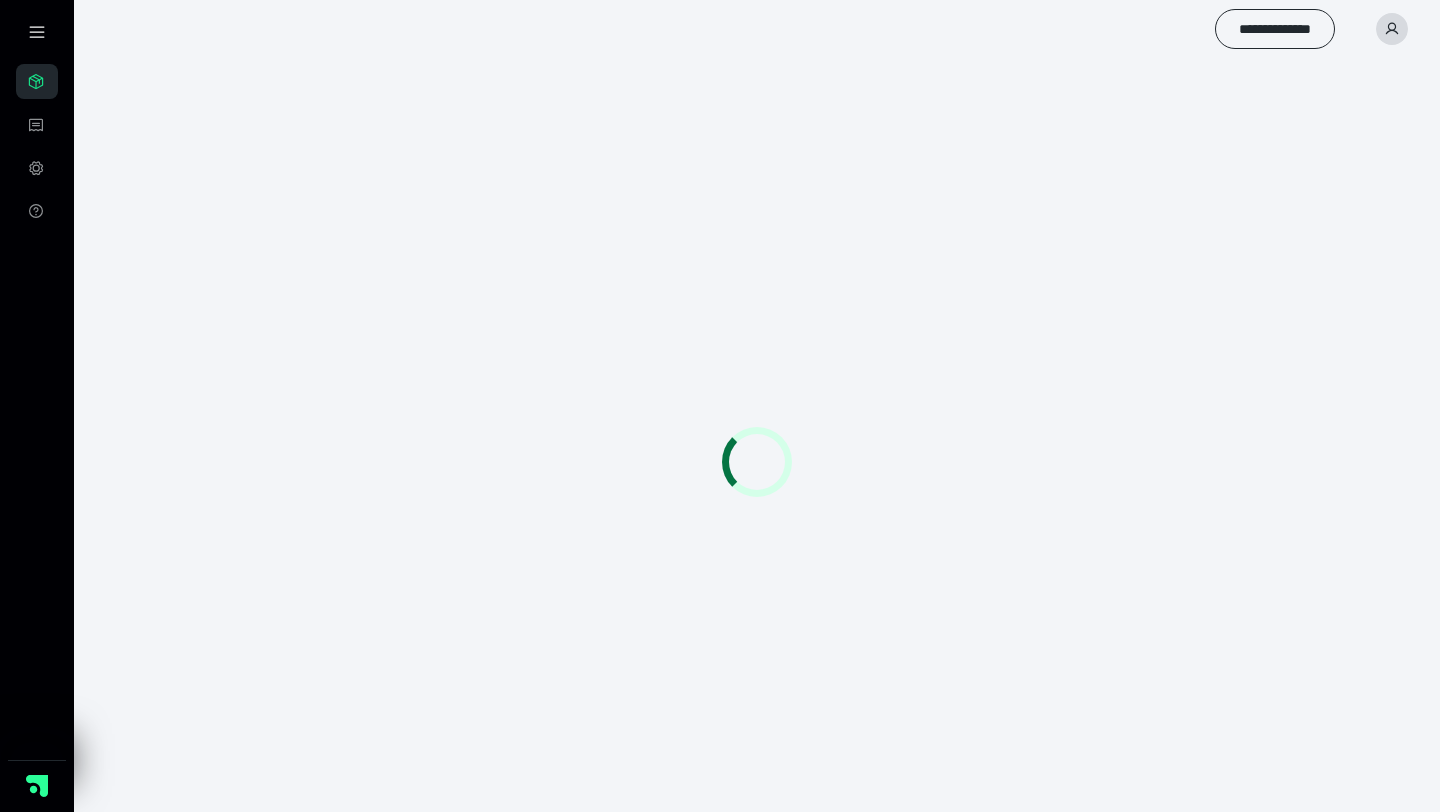 scroll, scrollTop: 0, scrollLeft: 0, axis: both 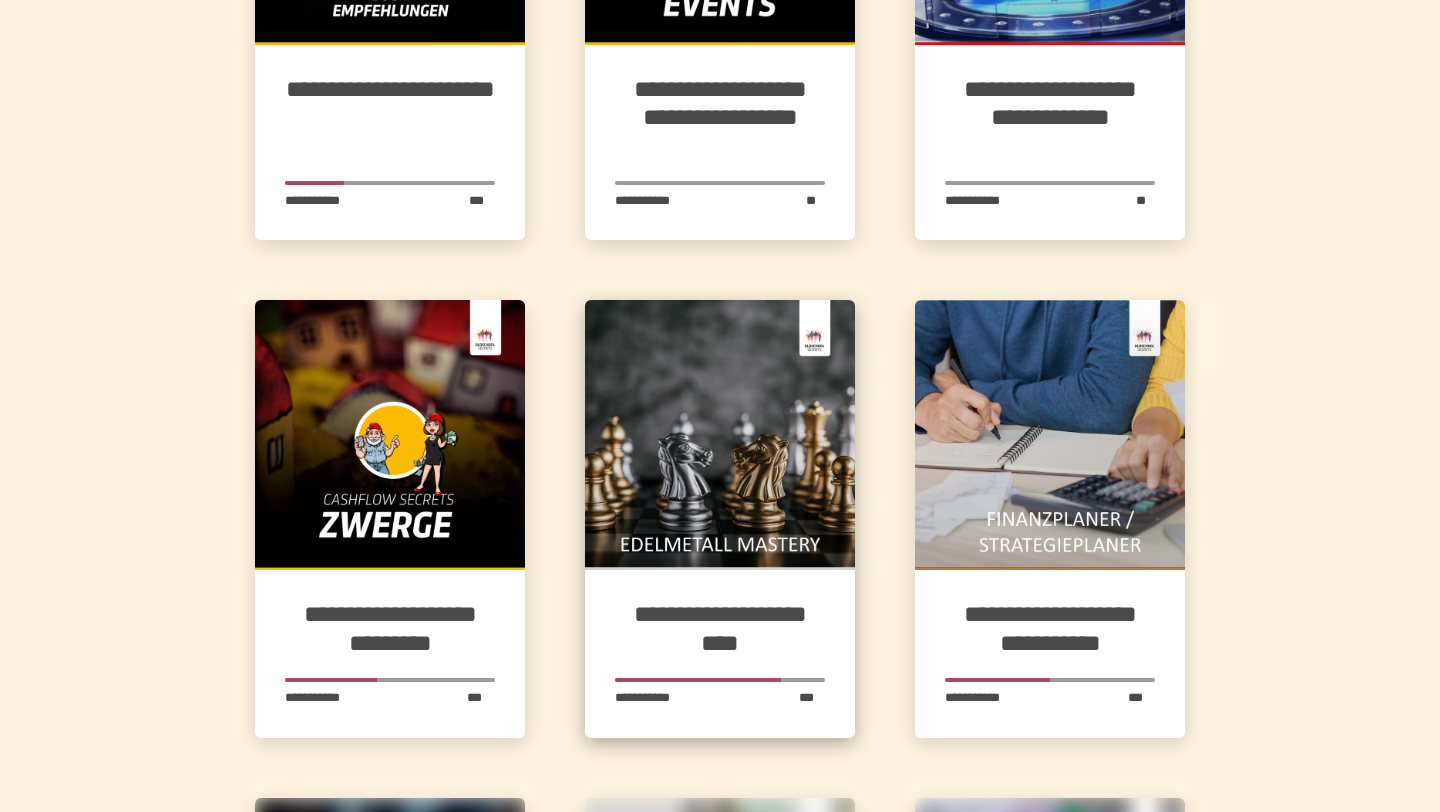 click at bounding box center (720, 435) 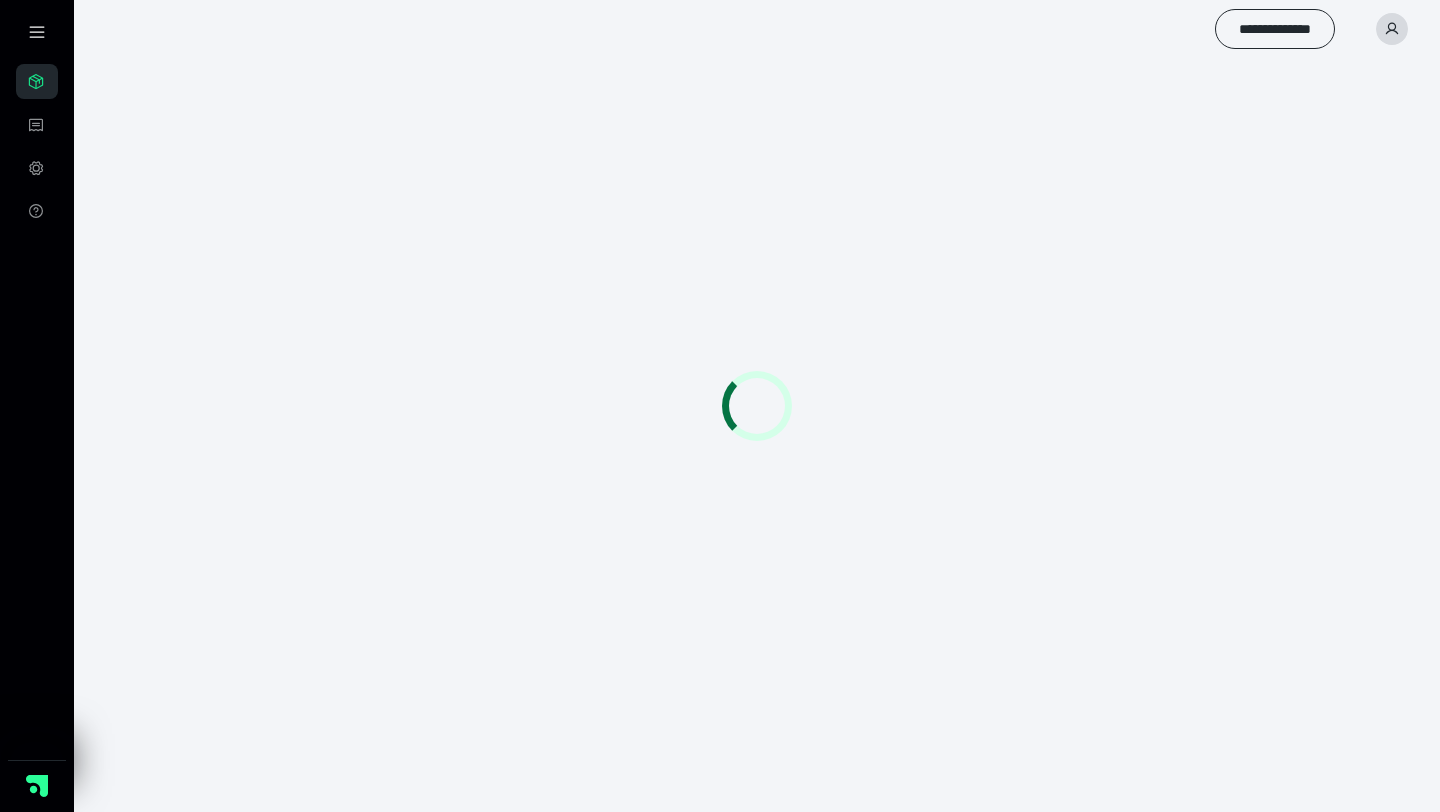 scroll, scrollTop: 56, scrollLeft: 0, axis: vertical 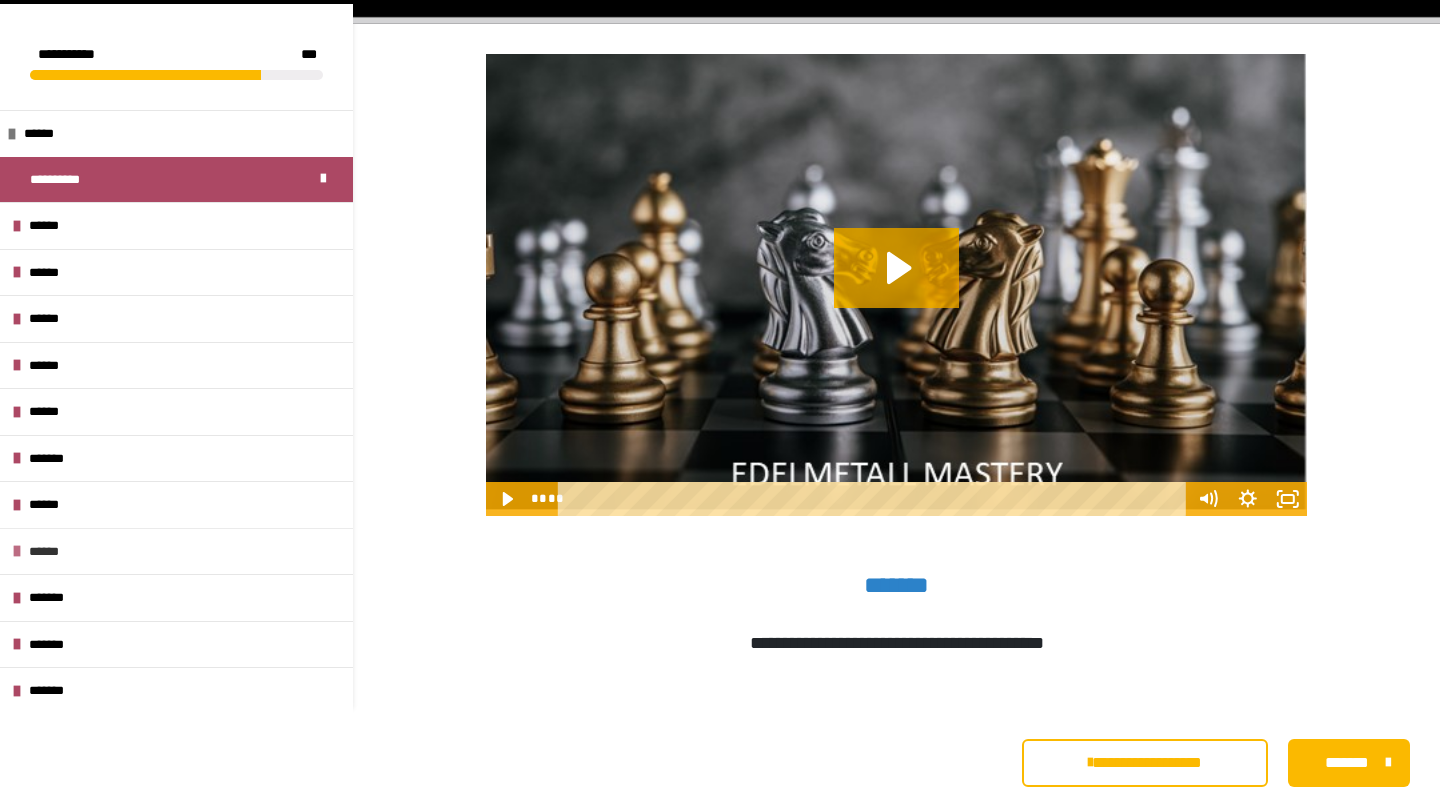 click on "******" at bounding box center [176, 551] 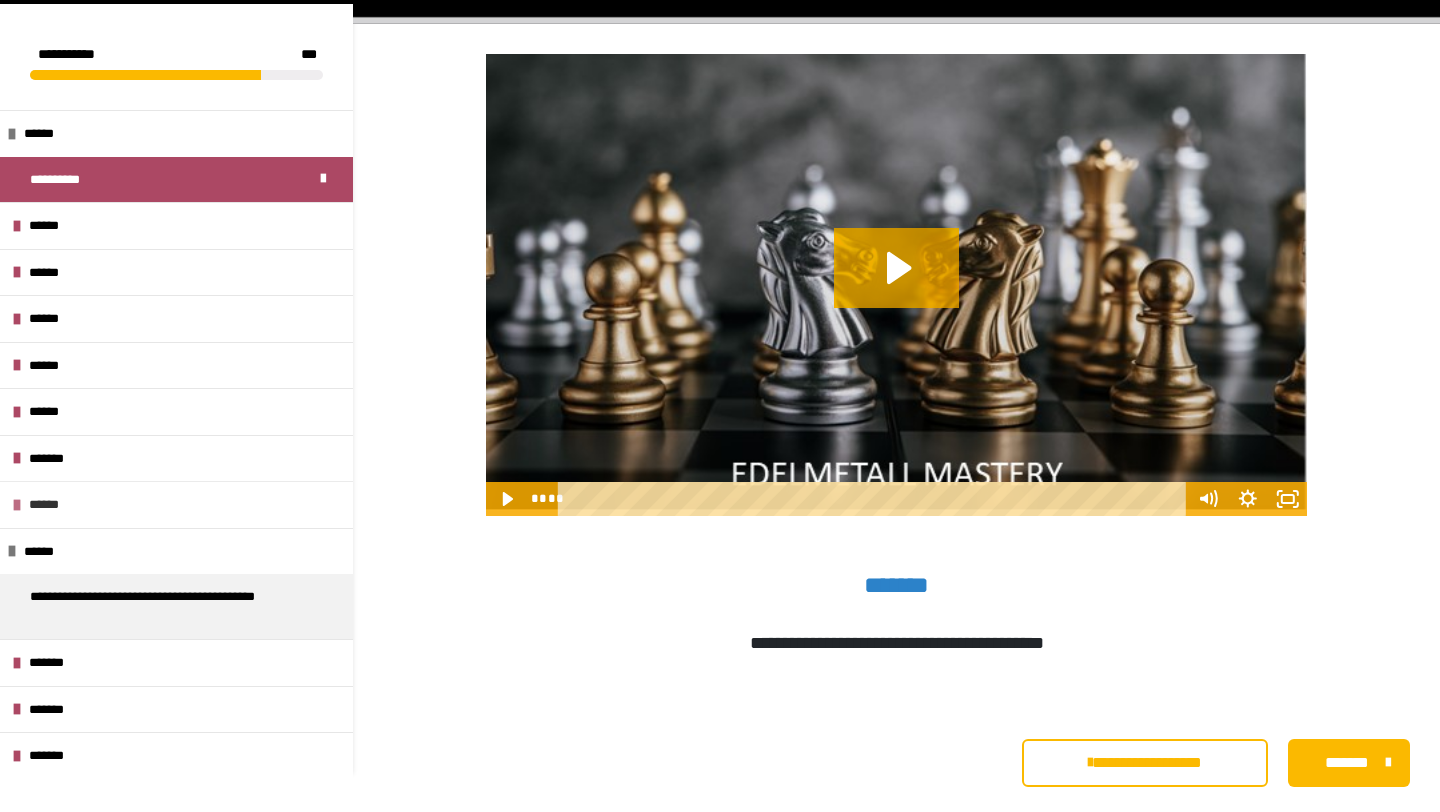 click on "******" at bounding box center [176, 504] 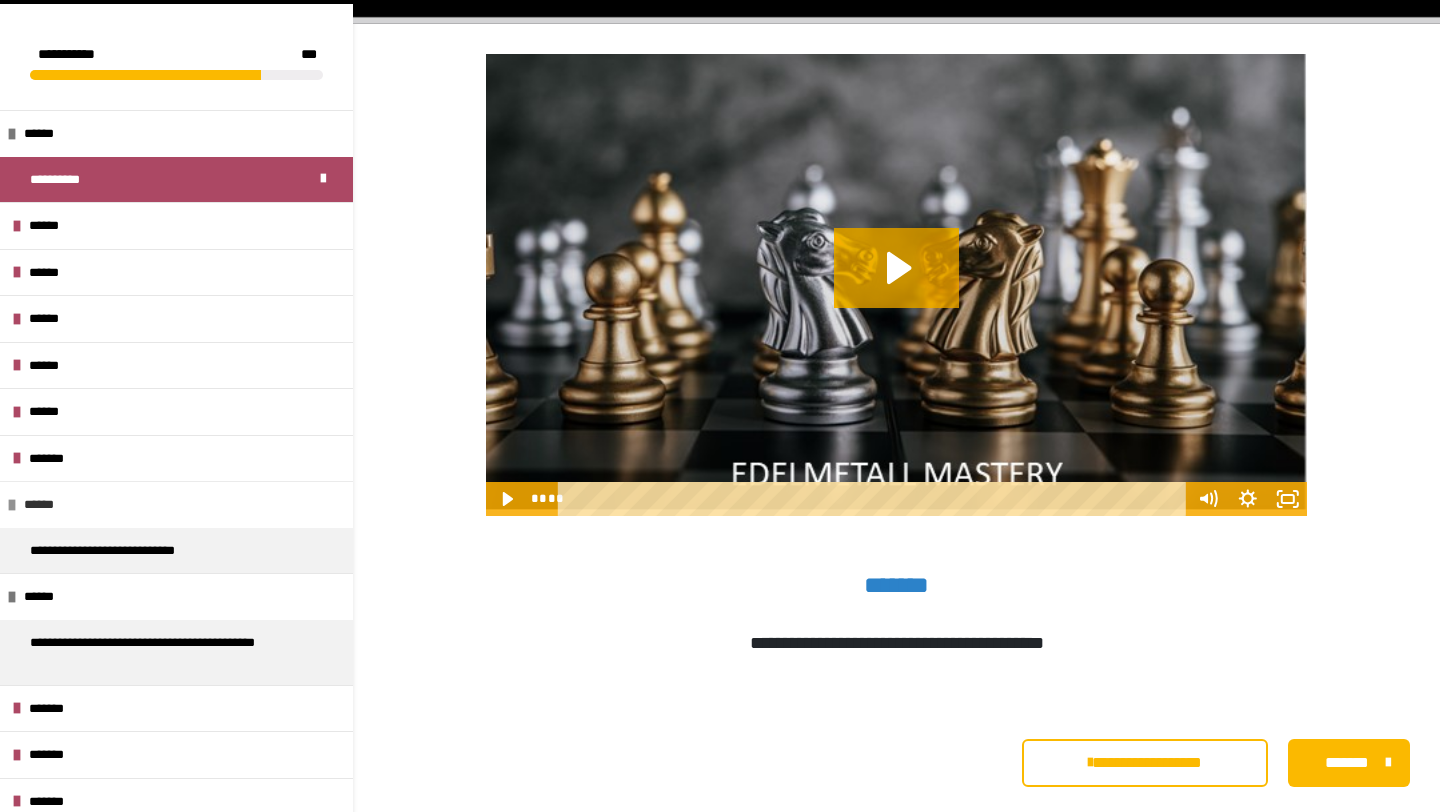 click on "******" at bounding box center [176, 504] 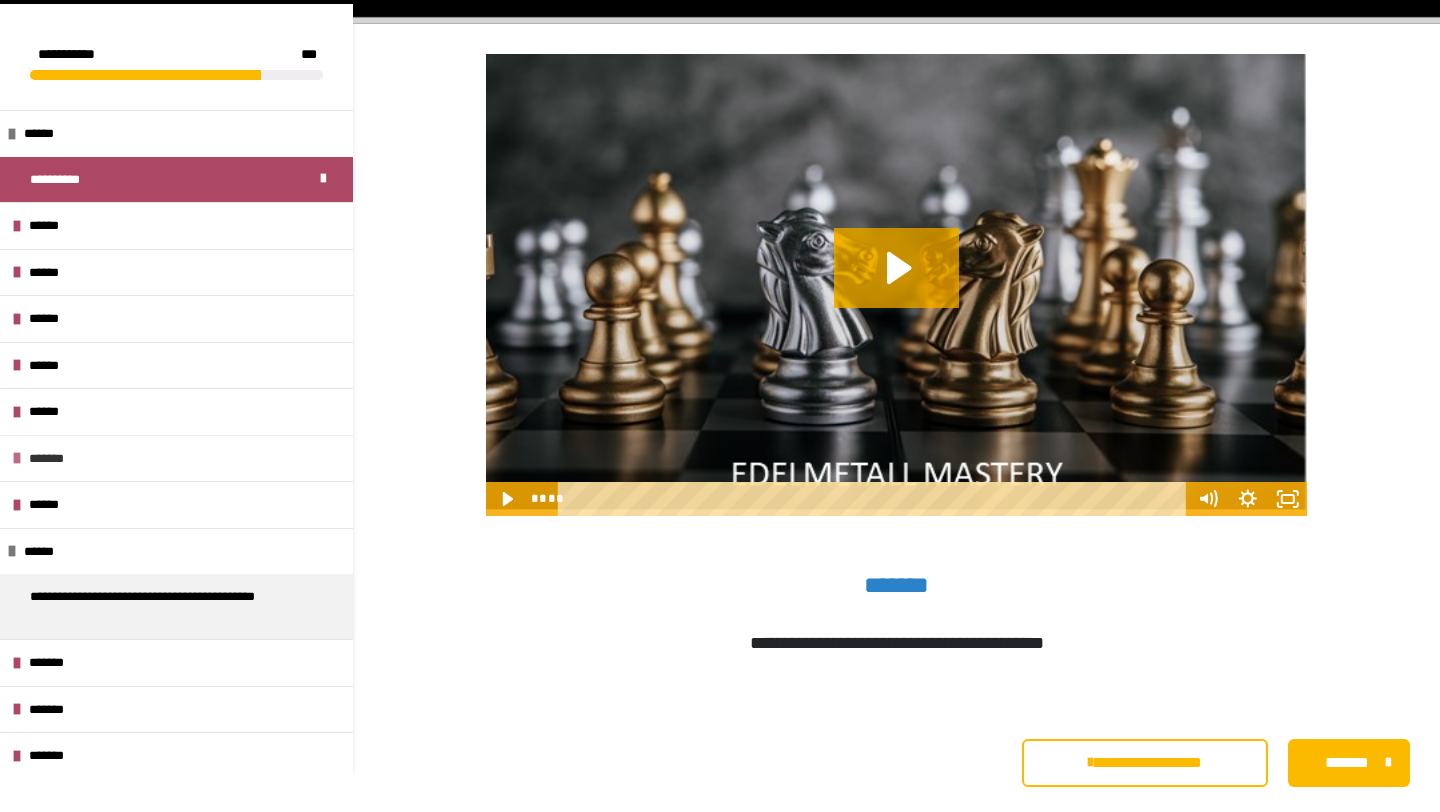 click on "*******" at bounding box center [176, 458] 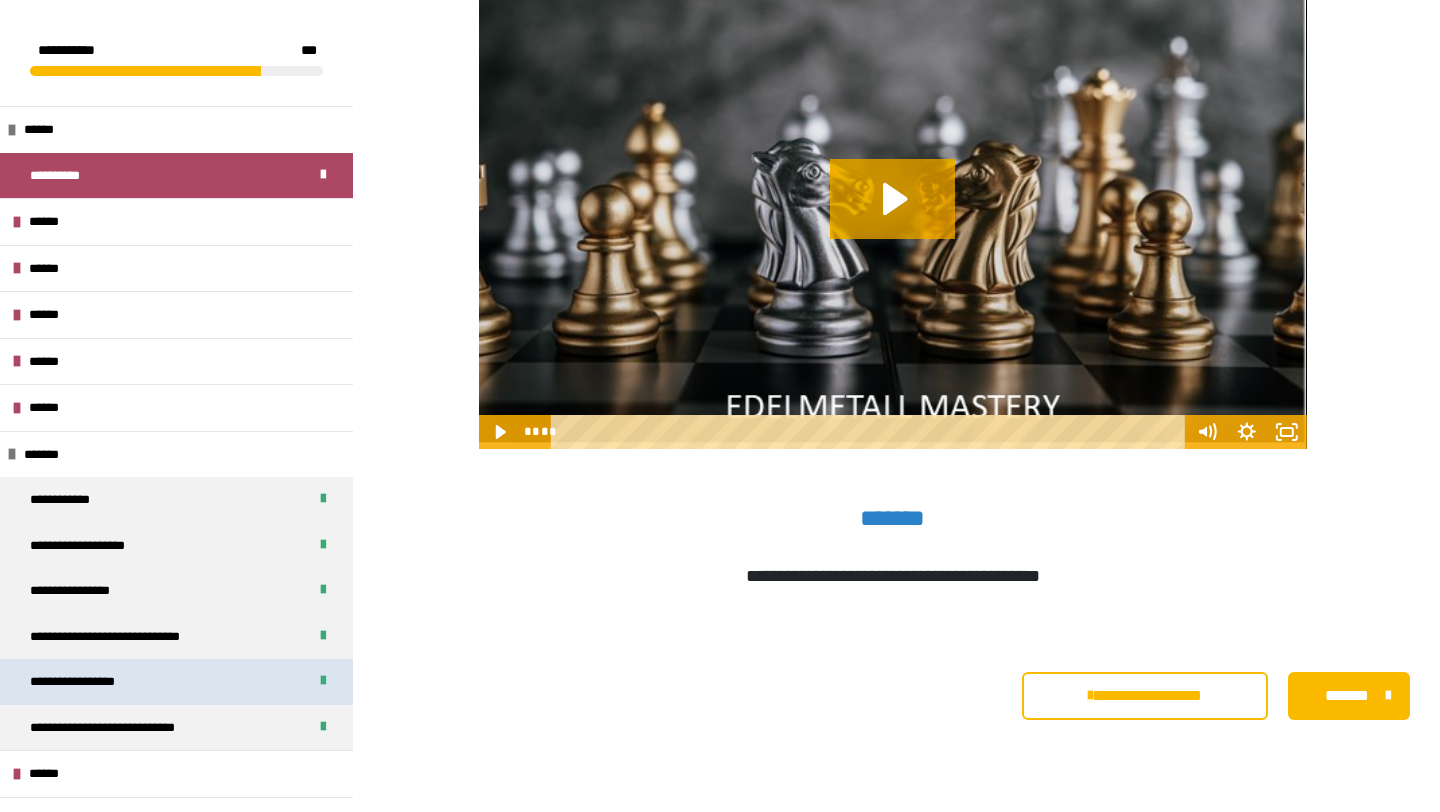 scroll, scrollTop: 431, scrollLeft: 0, axis: vertical 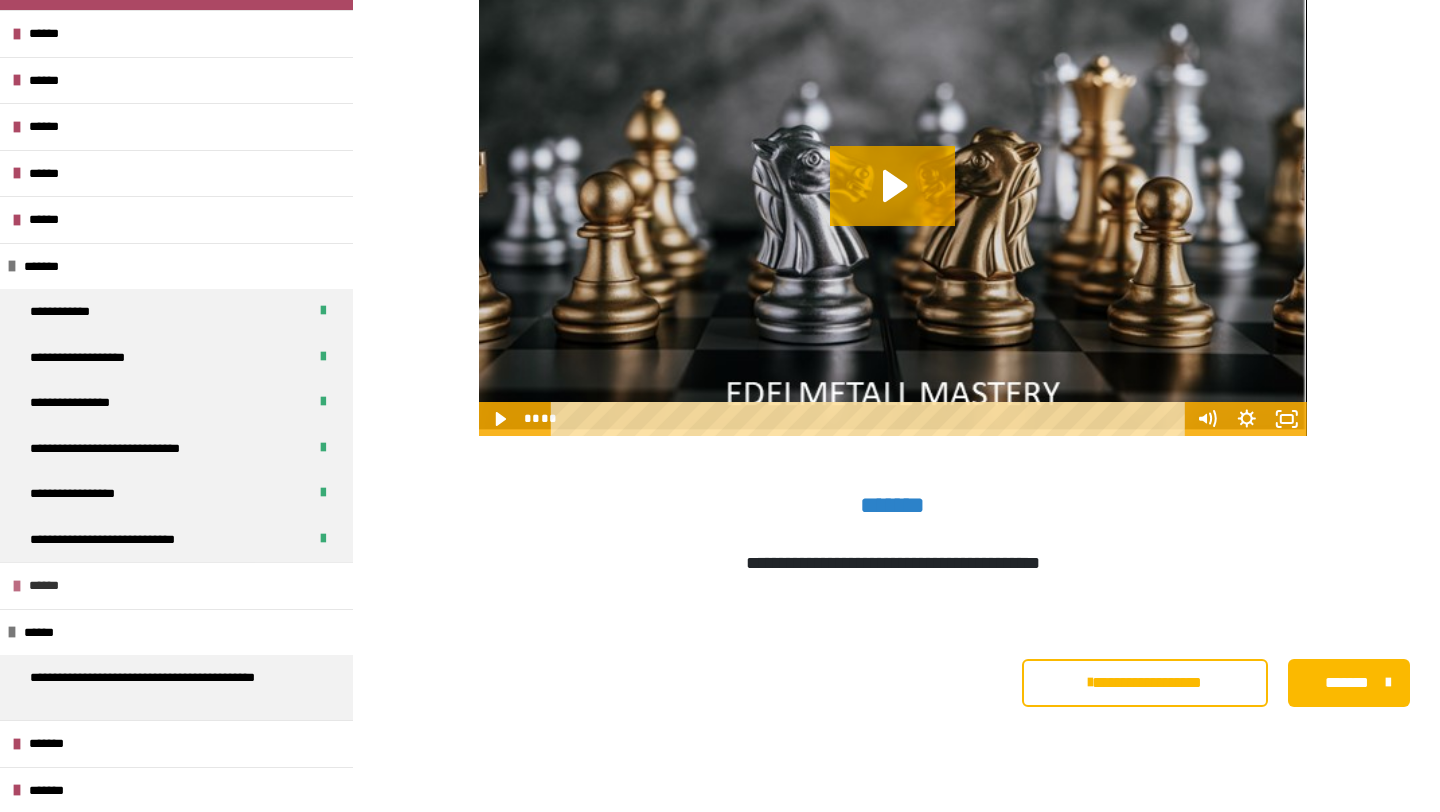 click on "******" at bounding box center (176, 585) 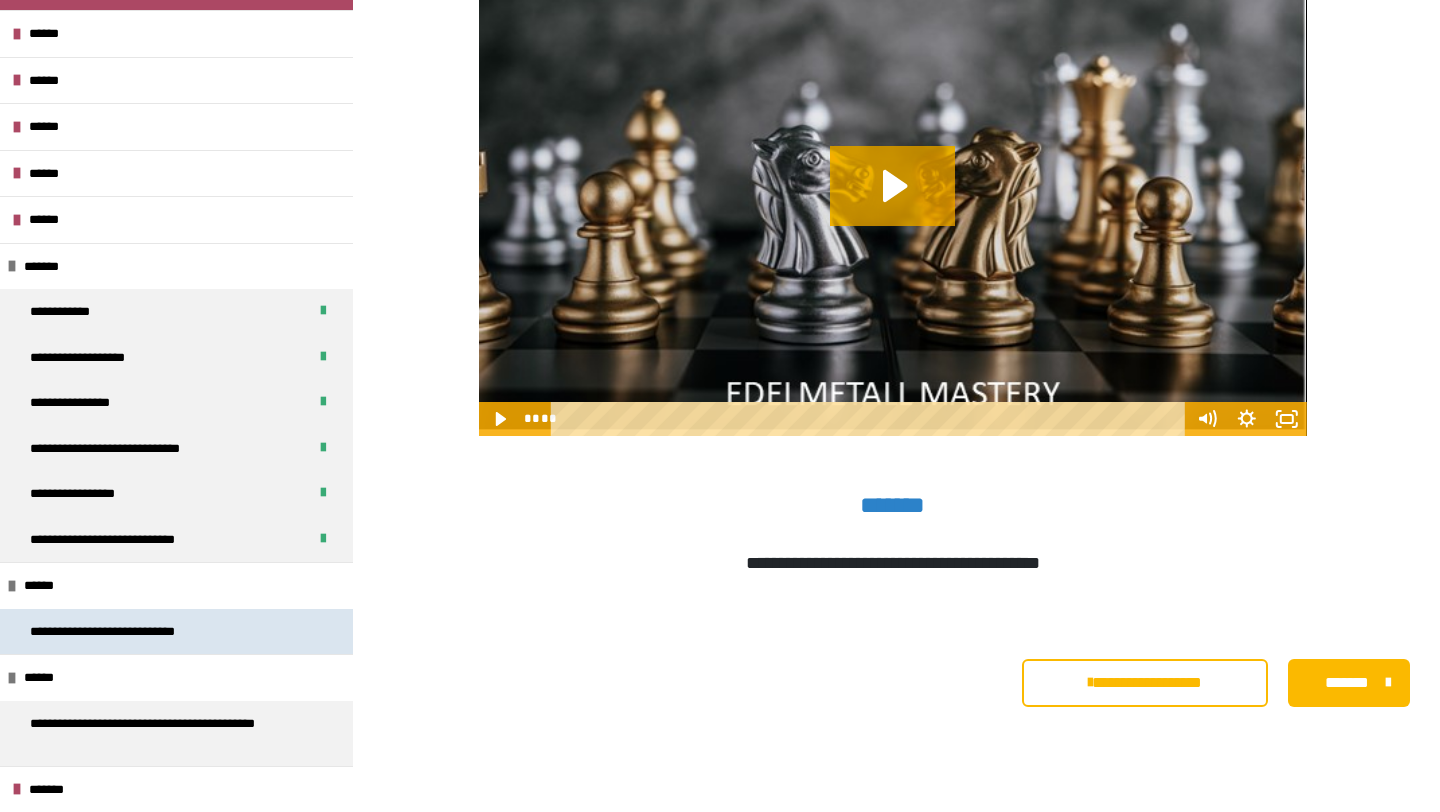 click on "**********" at bounding box center (130, 632) 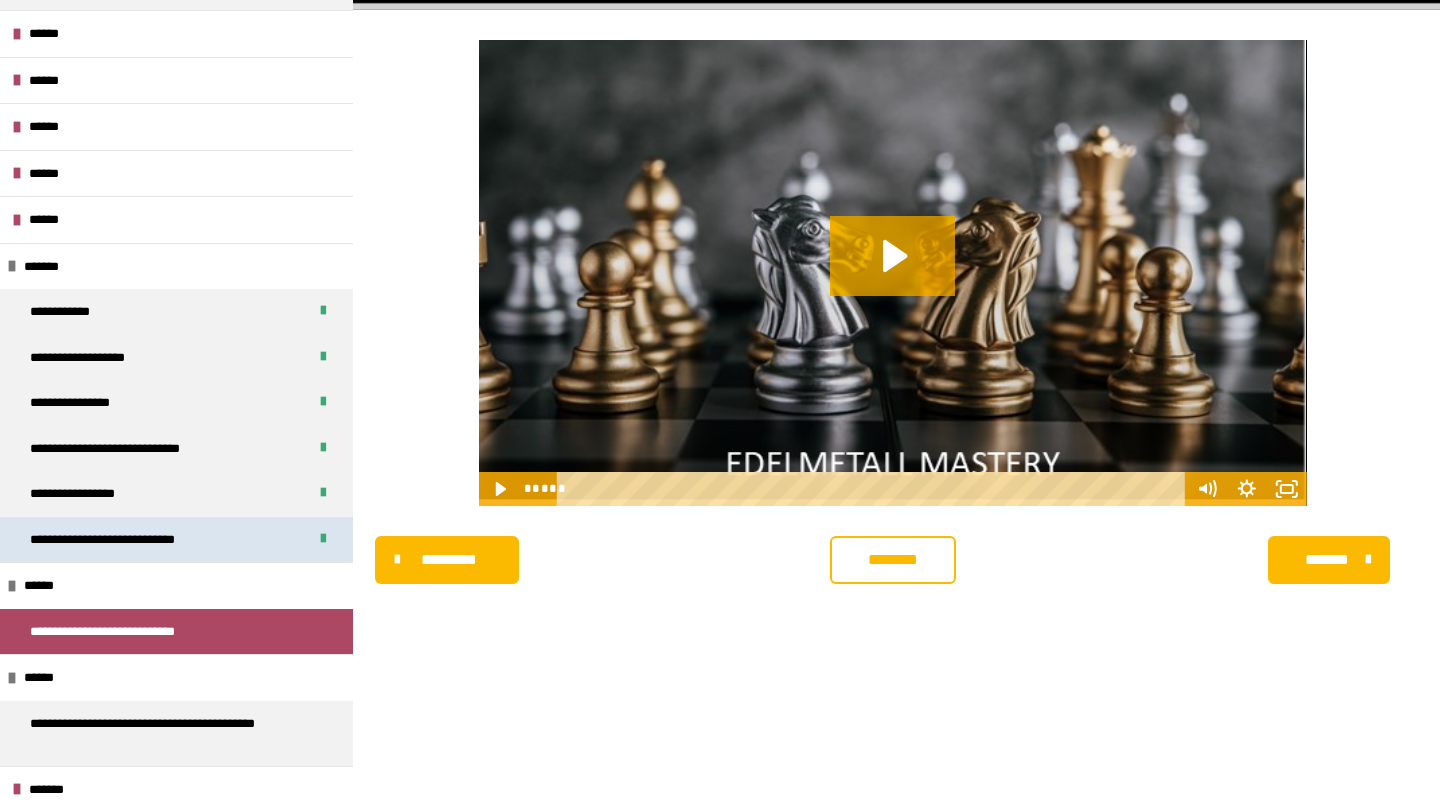 click on "**********" at bounding box center (135, 540) 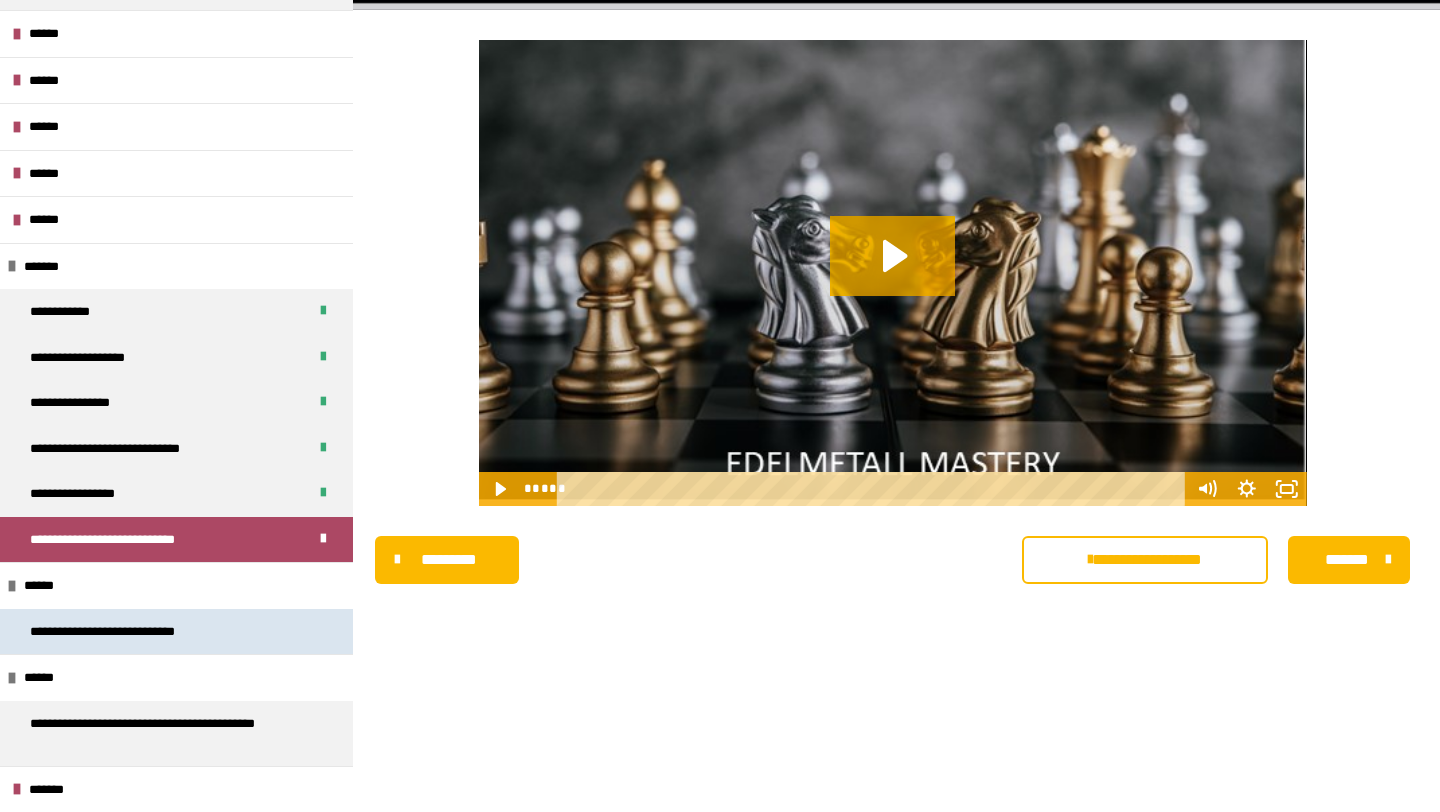 click on "**********" at bounding box center (130, 632) 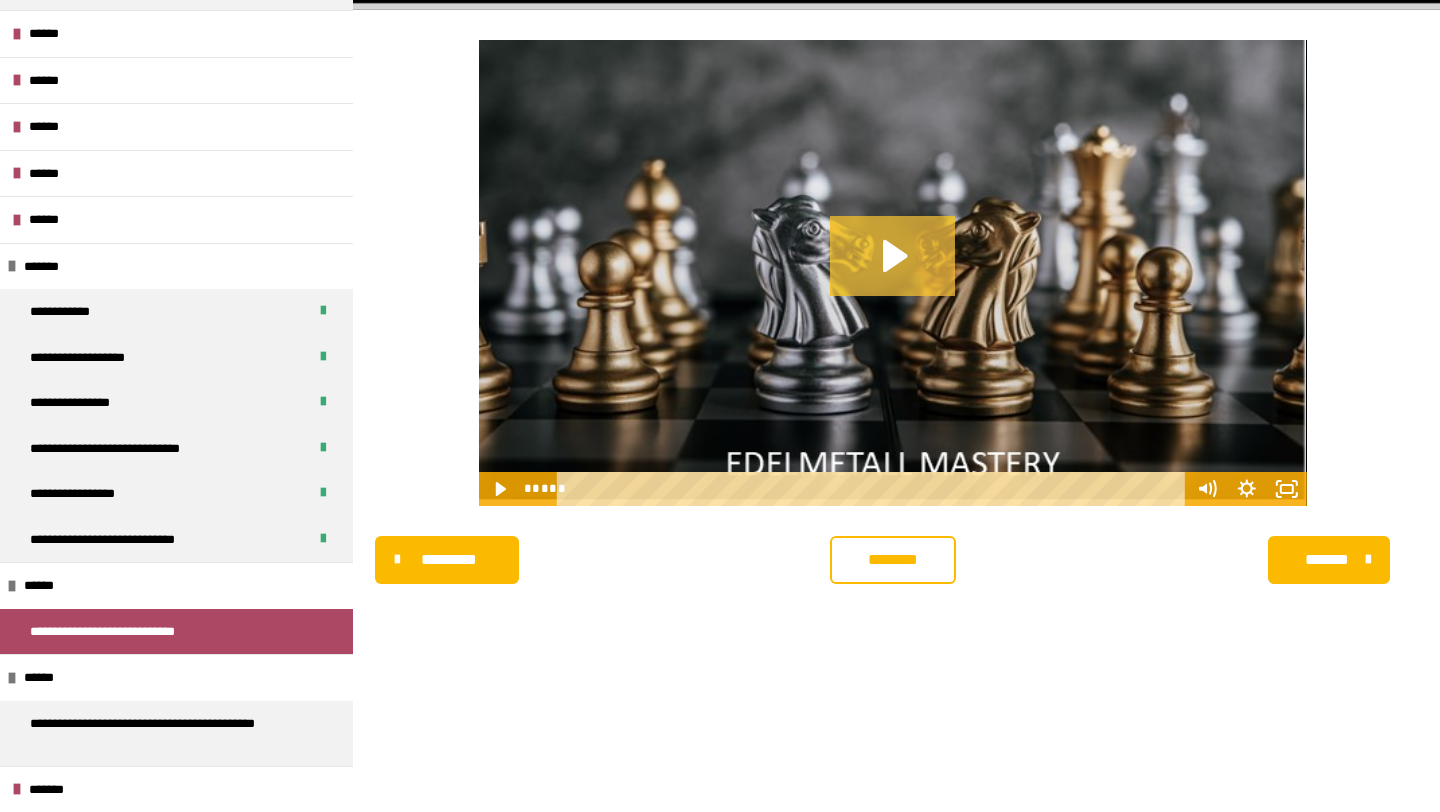 click 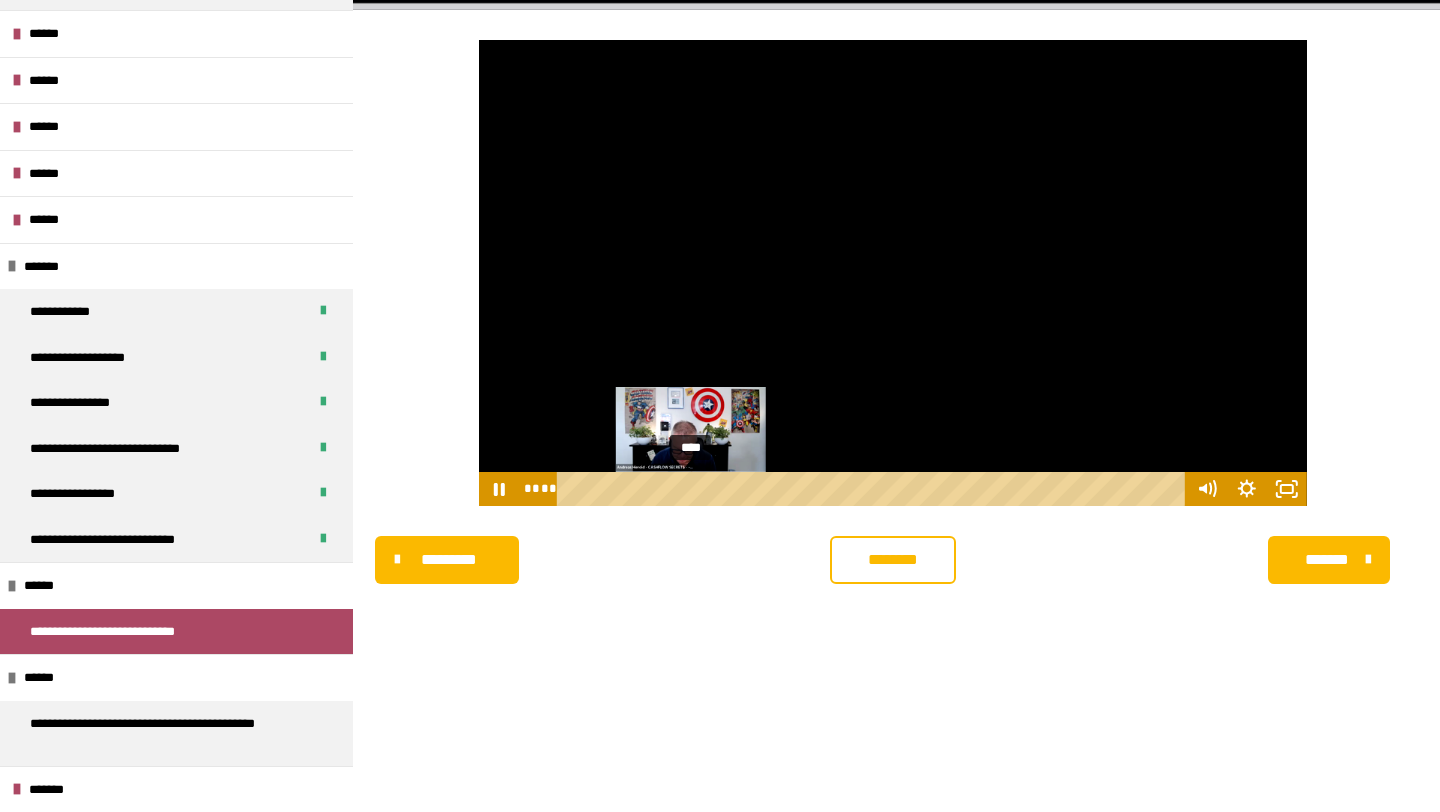 click on "****" at bounding box center [874, 489] 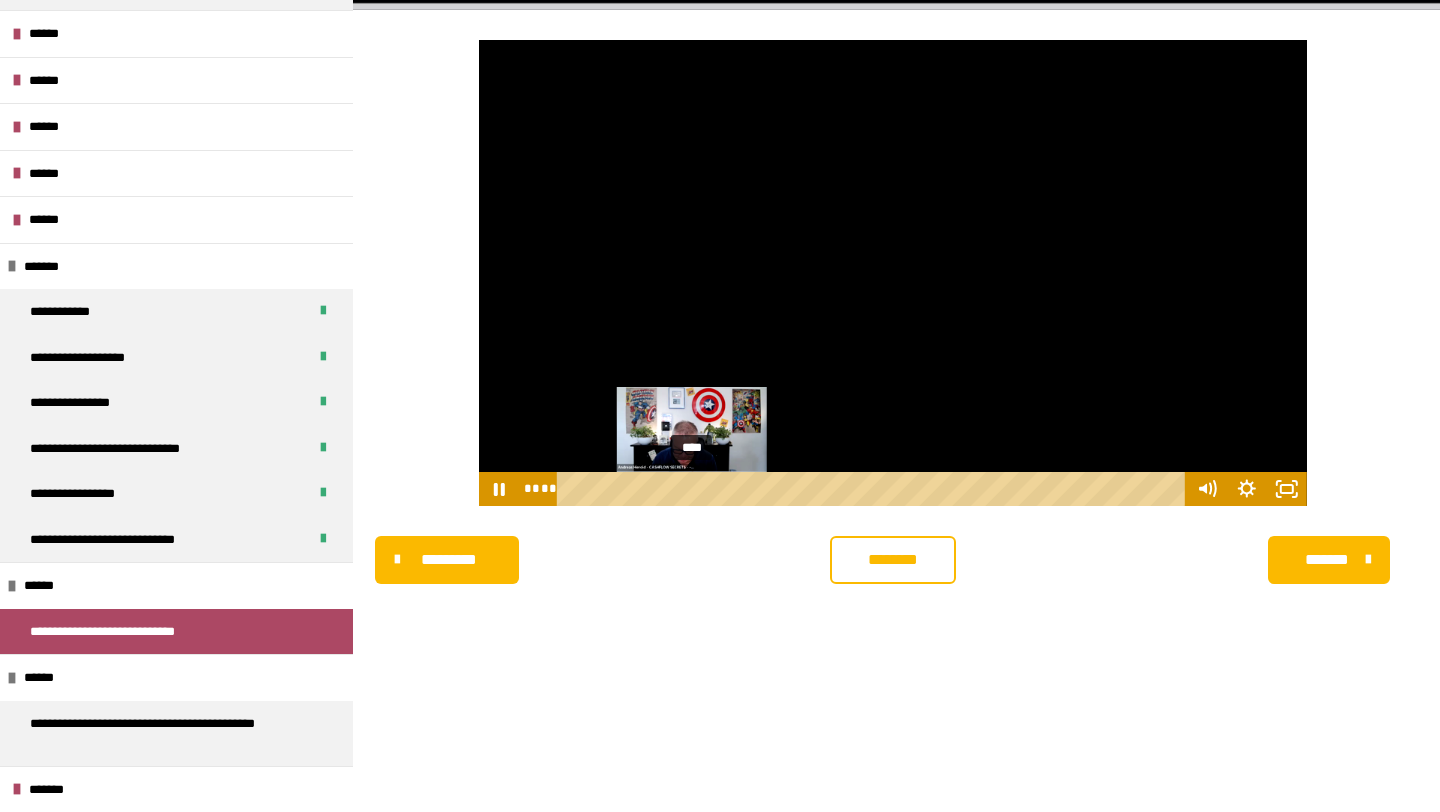 click on "****" at bounding box center (874, 489) 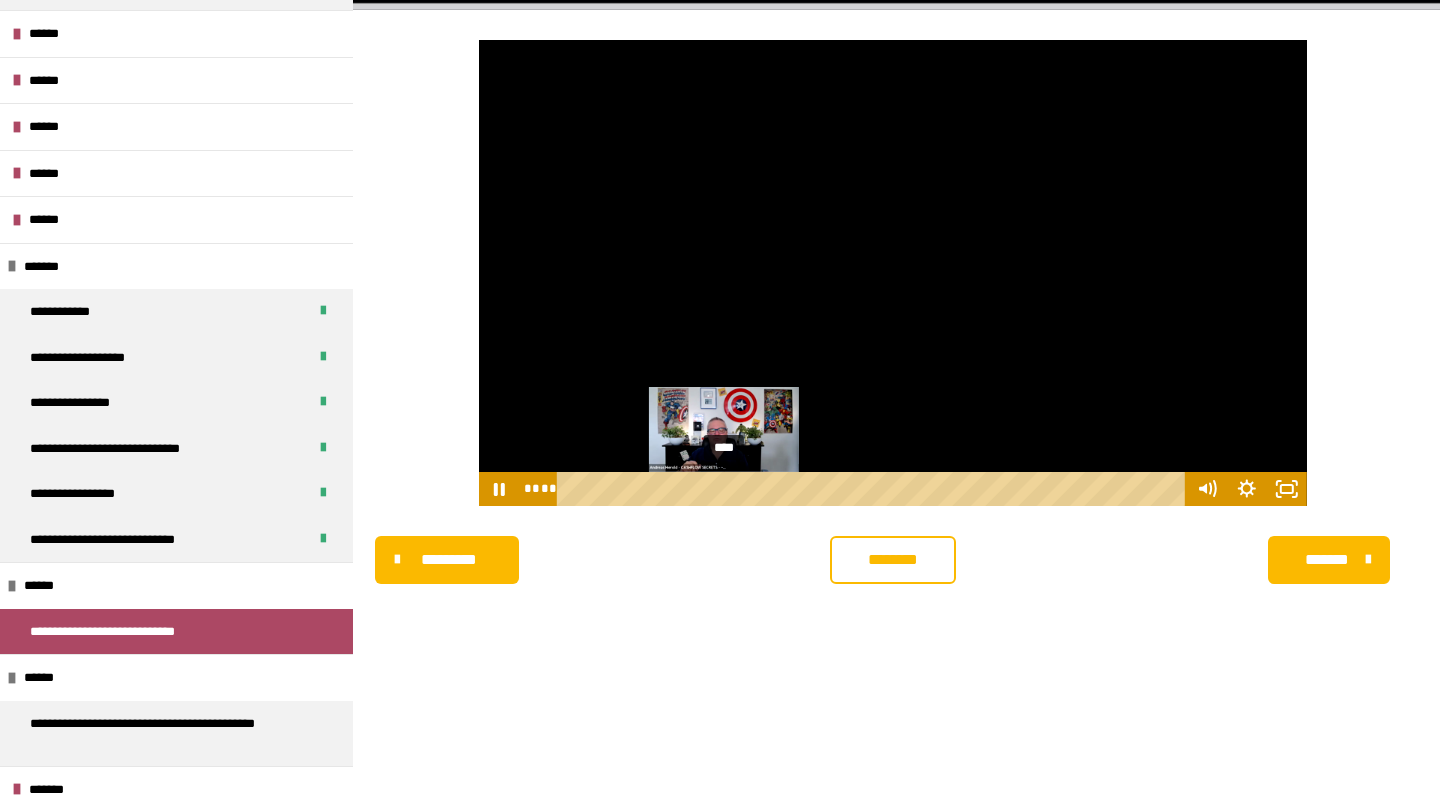 click on "****" at bounding box center [874, 489] 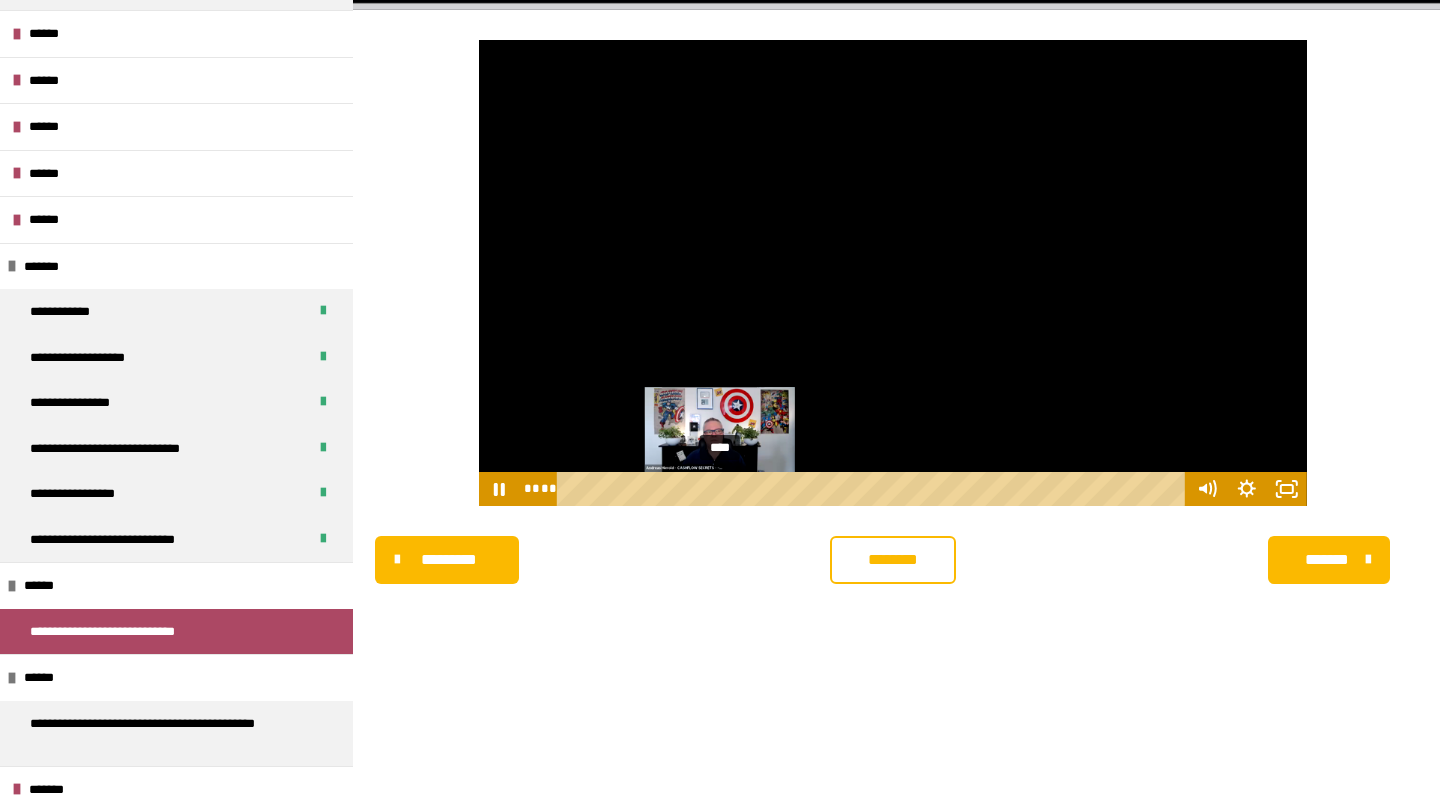 click at bounding box center [719, 488] 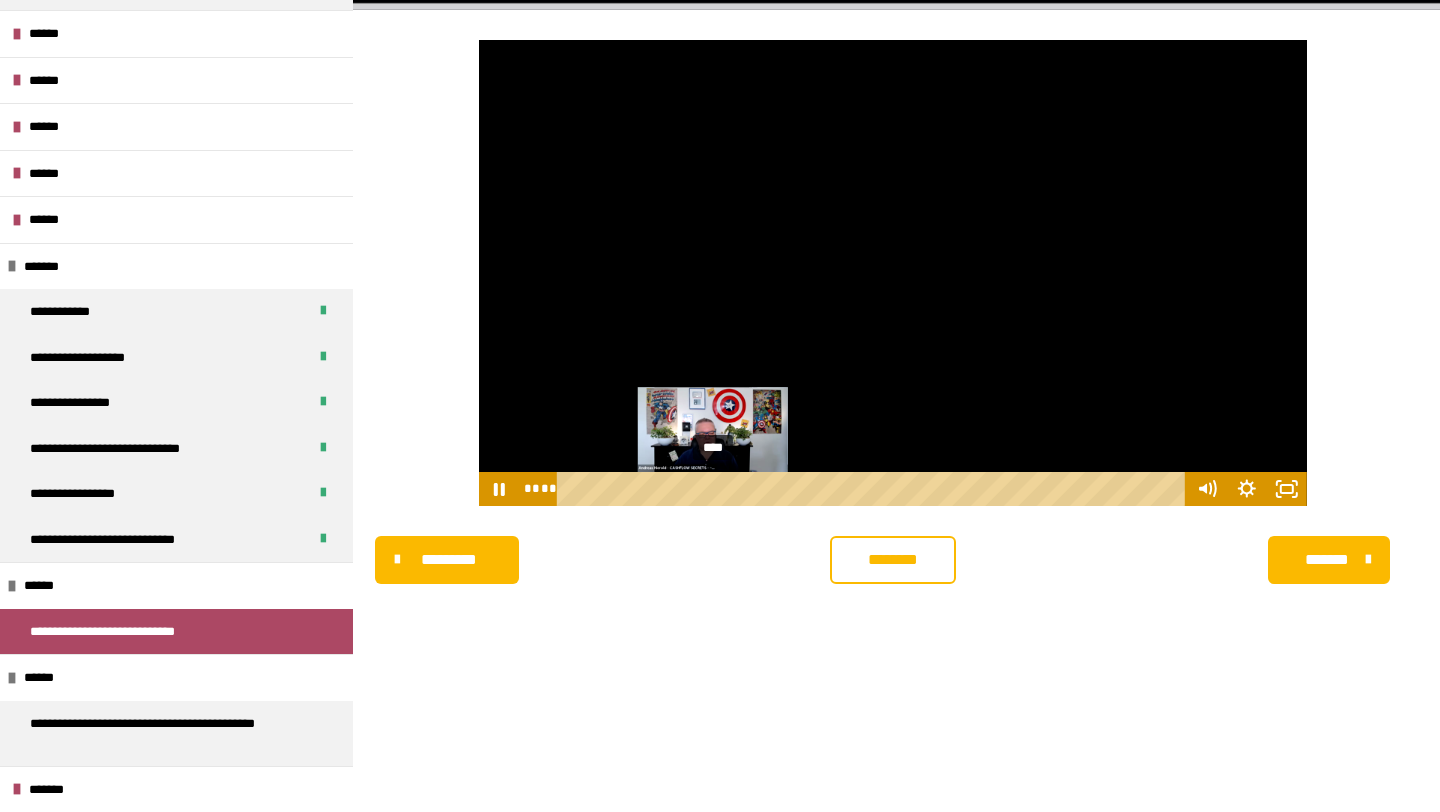 click on "****" at bounding box center [874, 489] 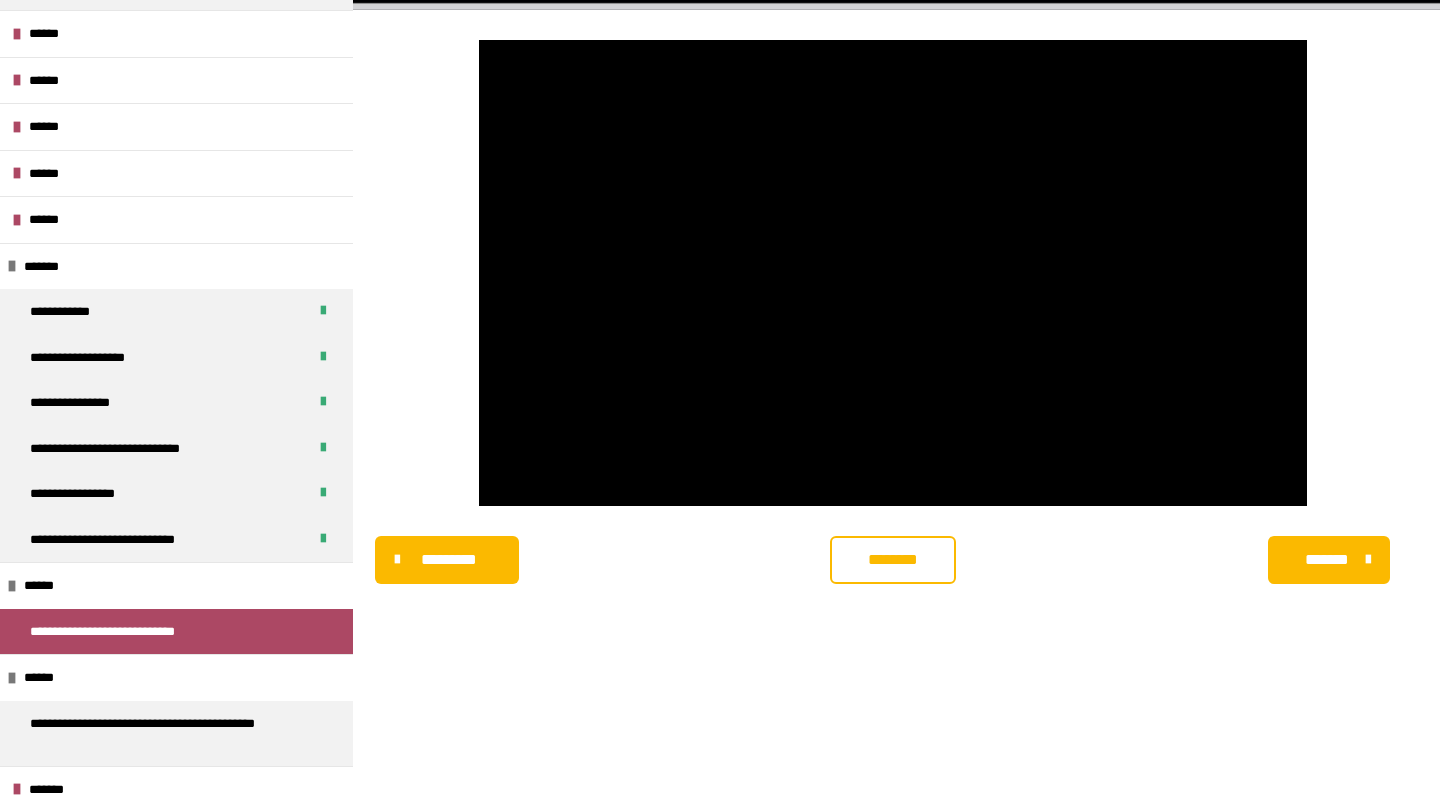click on "********" at bounding box center (893, 560) 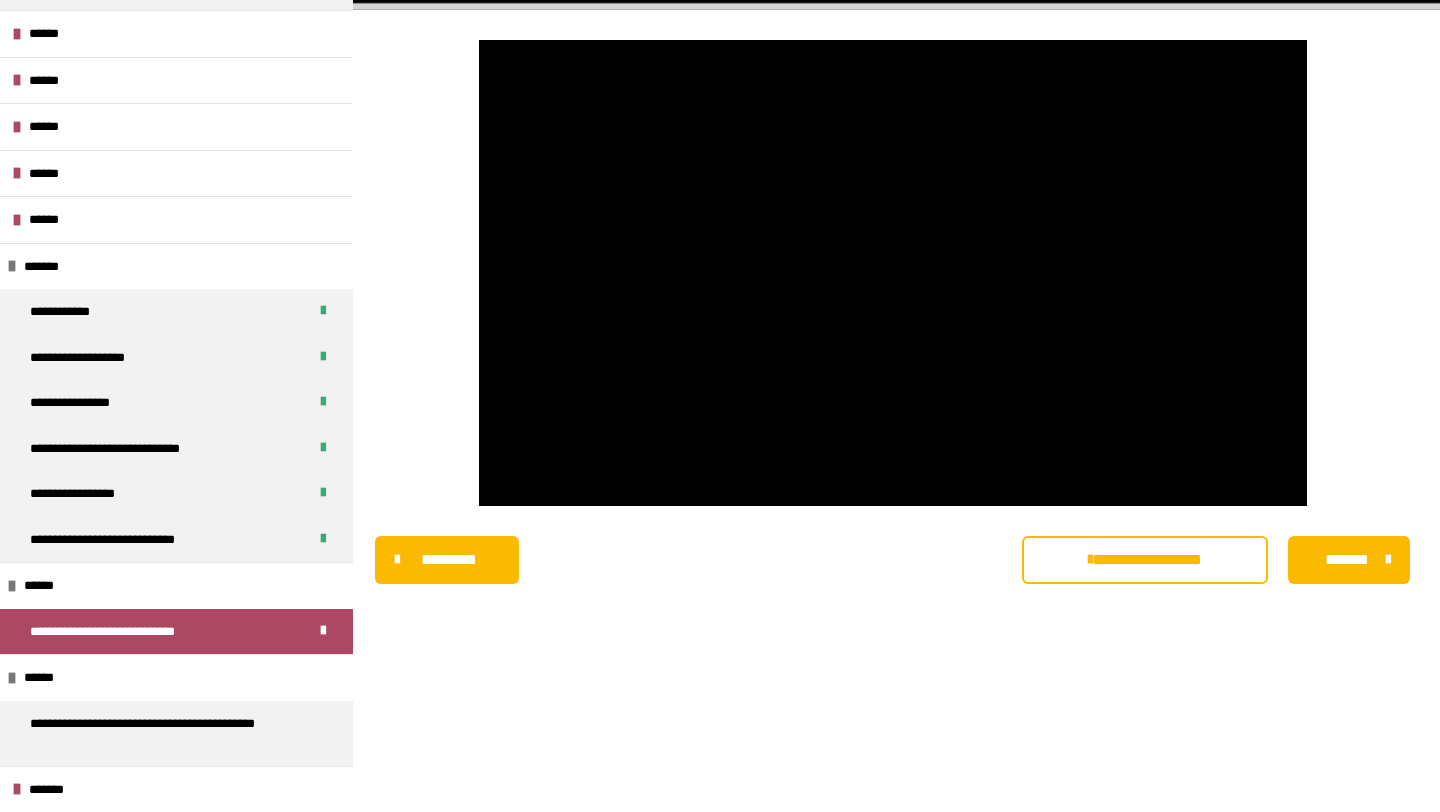scroll, scrollTop: 306, scrollLeft: 0, axis: vertical 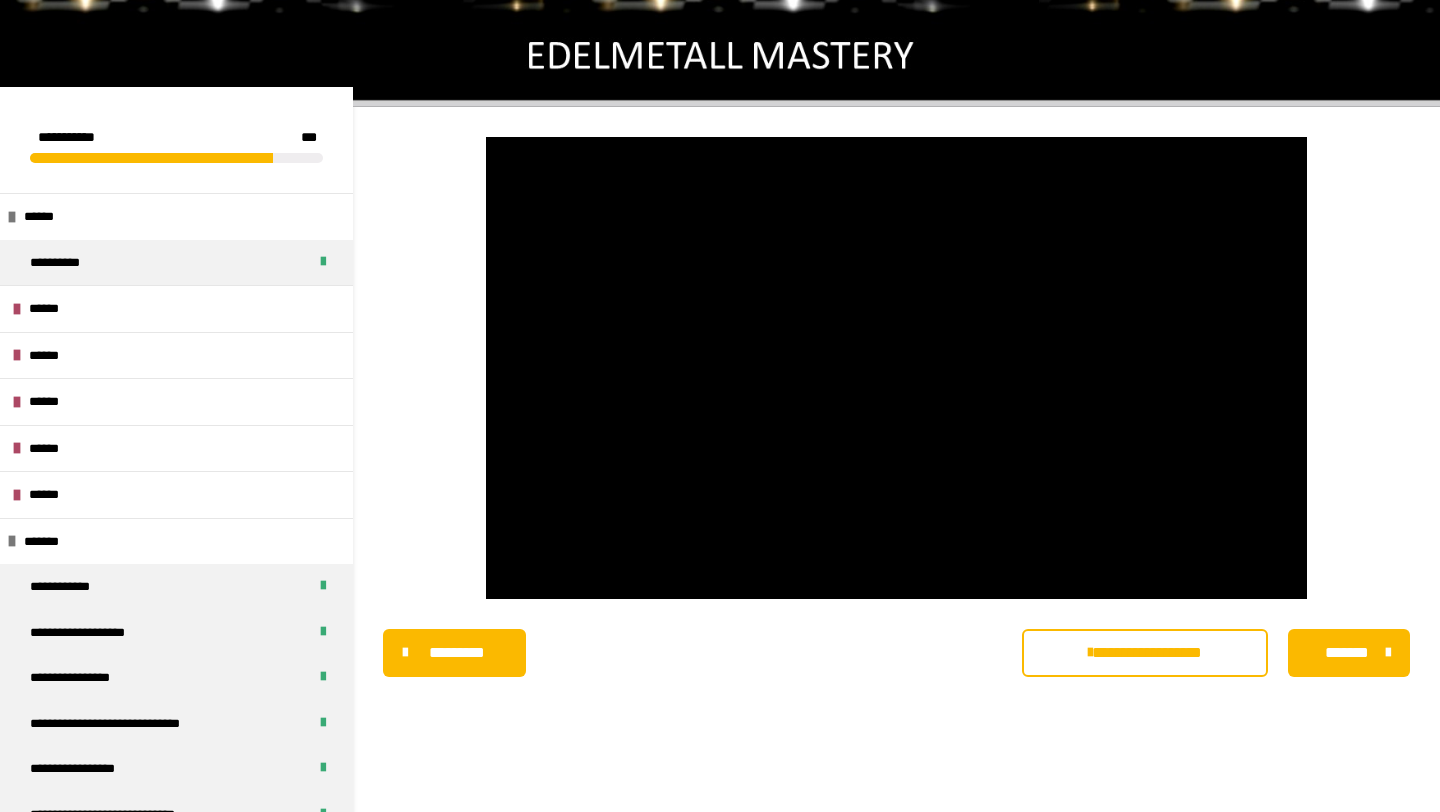 click on "*******" at bounding box center [1347, 653] 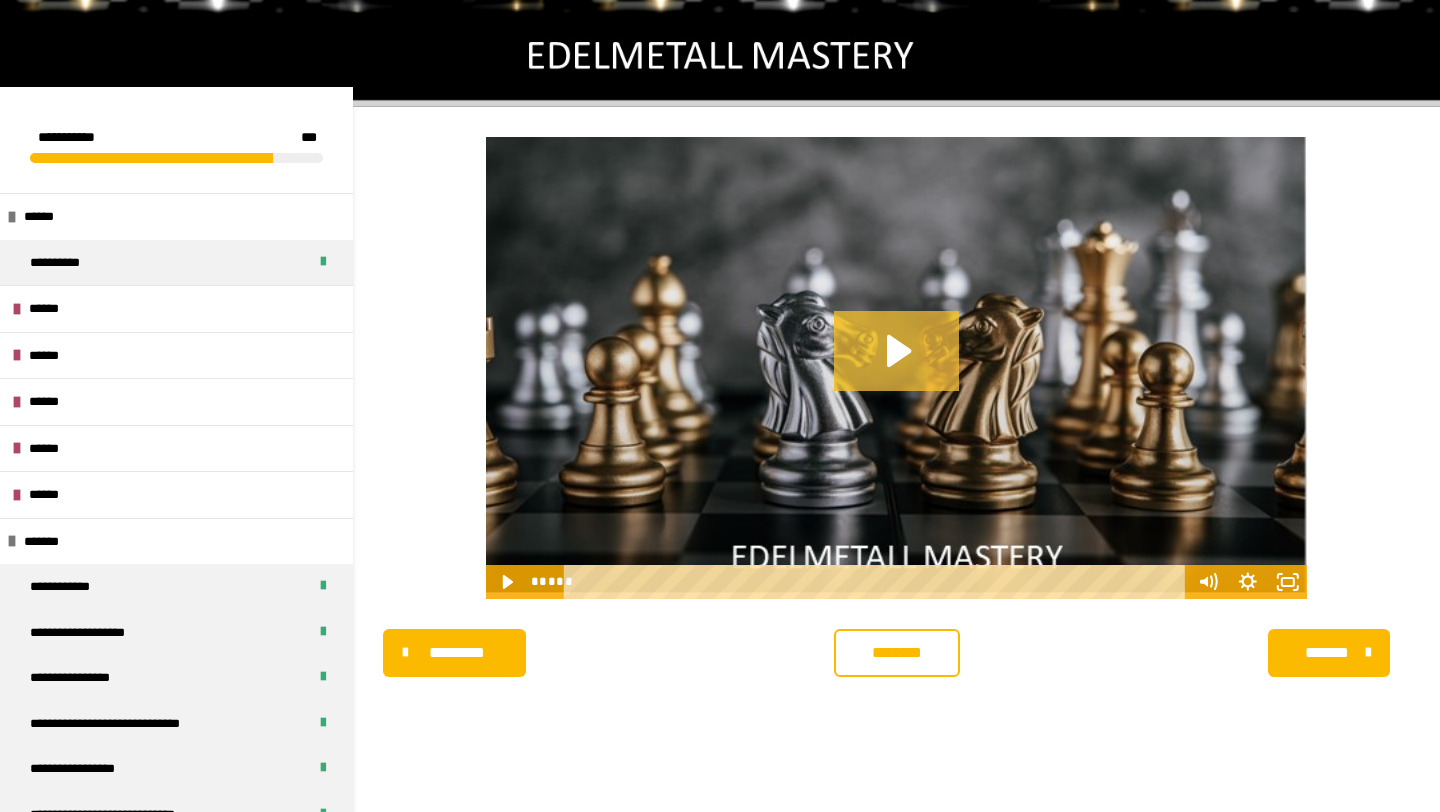 click 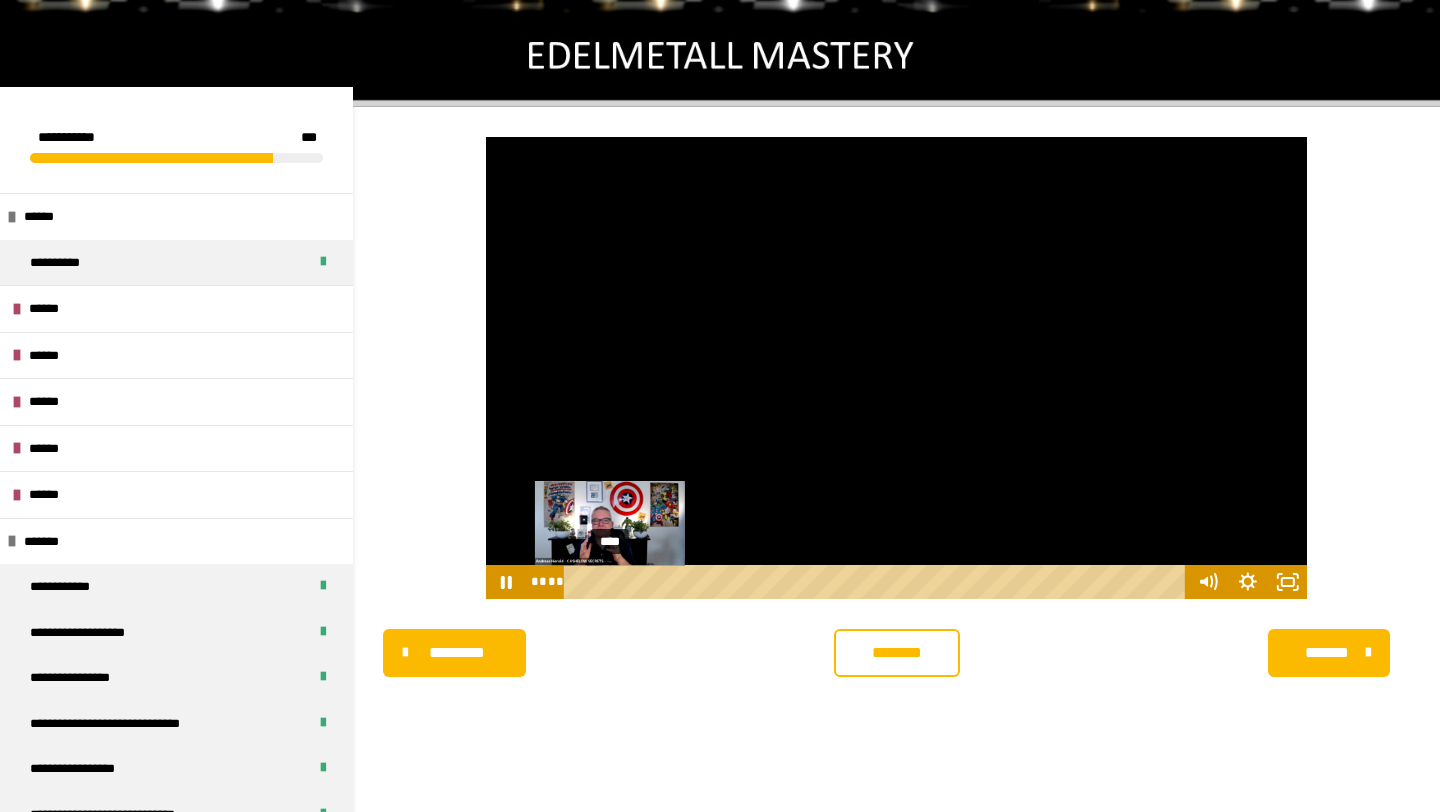 click on "****" at bounding box center (878, 582) 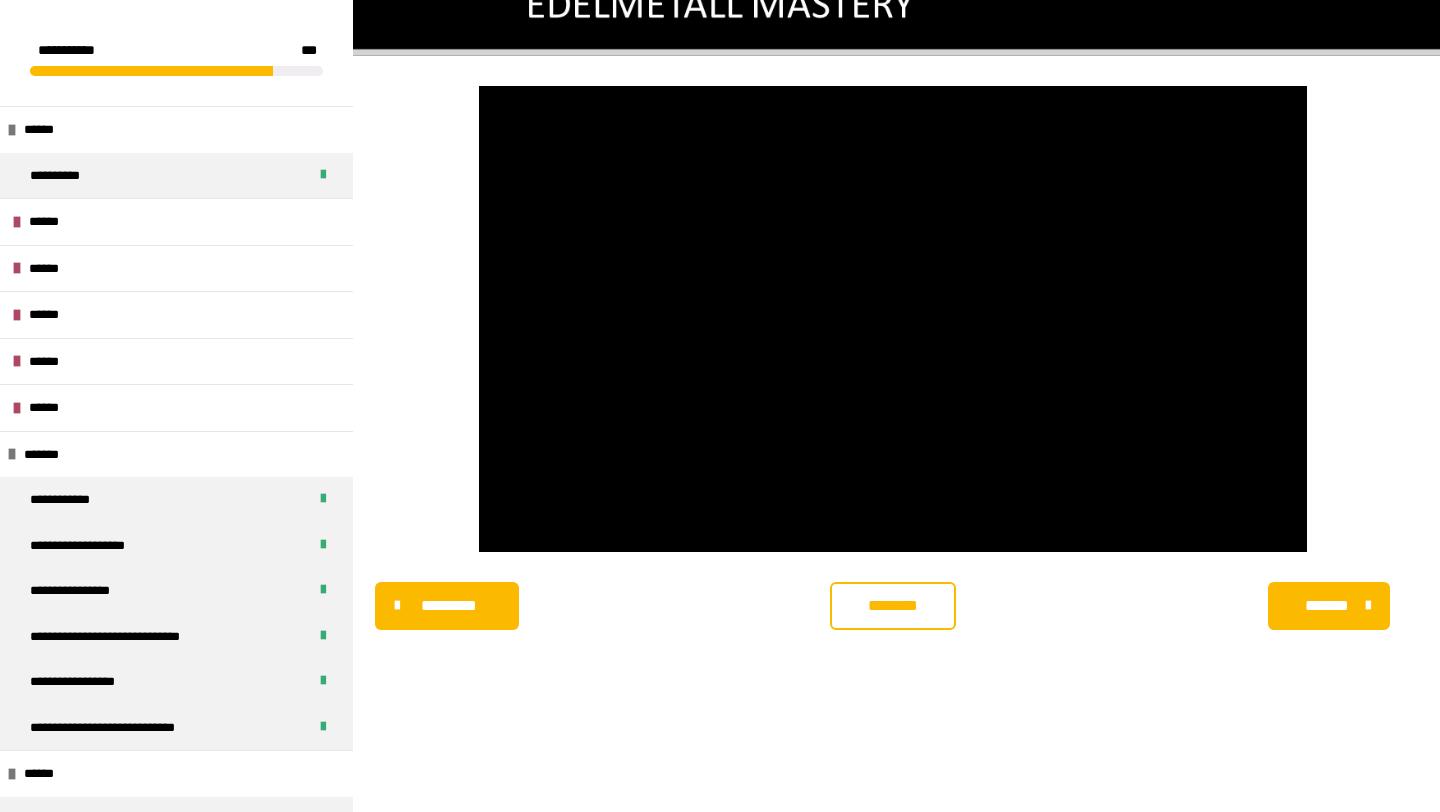 scroll, scrollTop: 431, scrollLeft: 0, axis: vertical 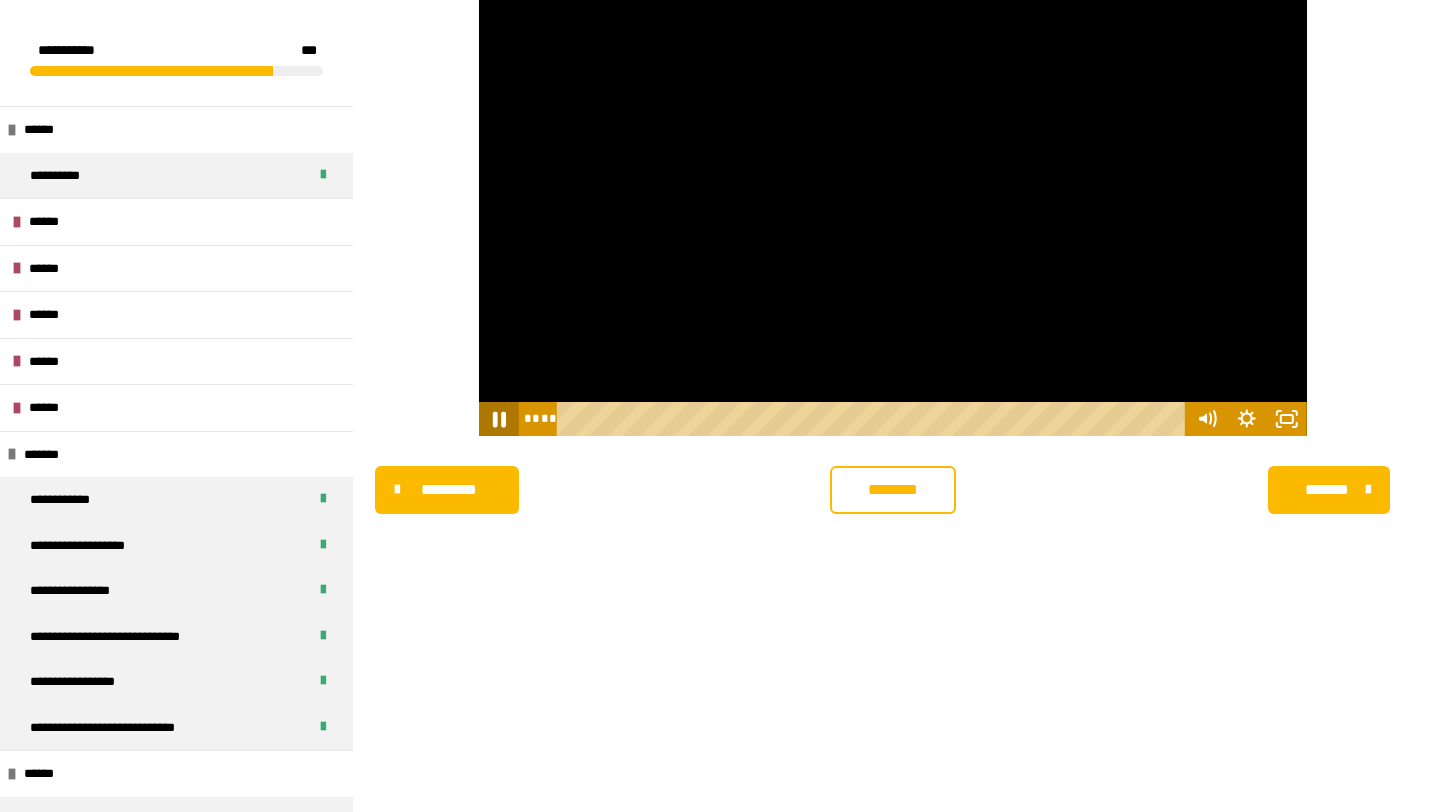 click 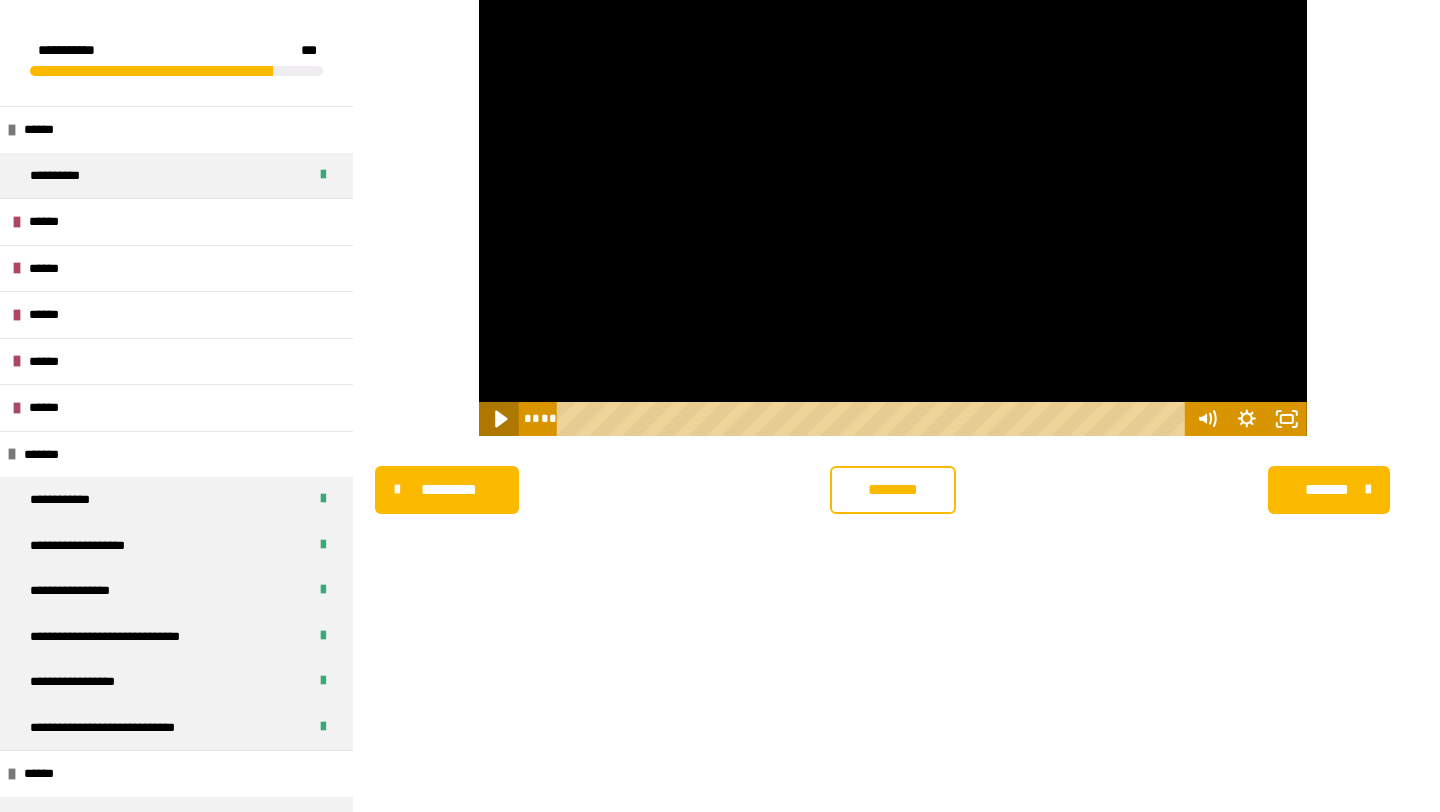 click 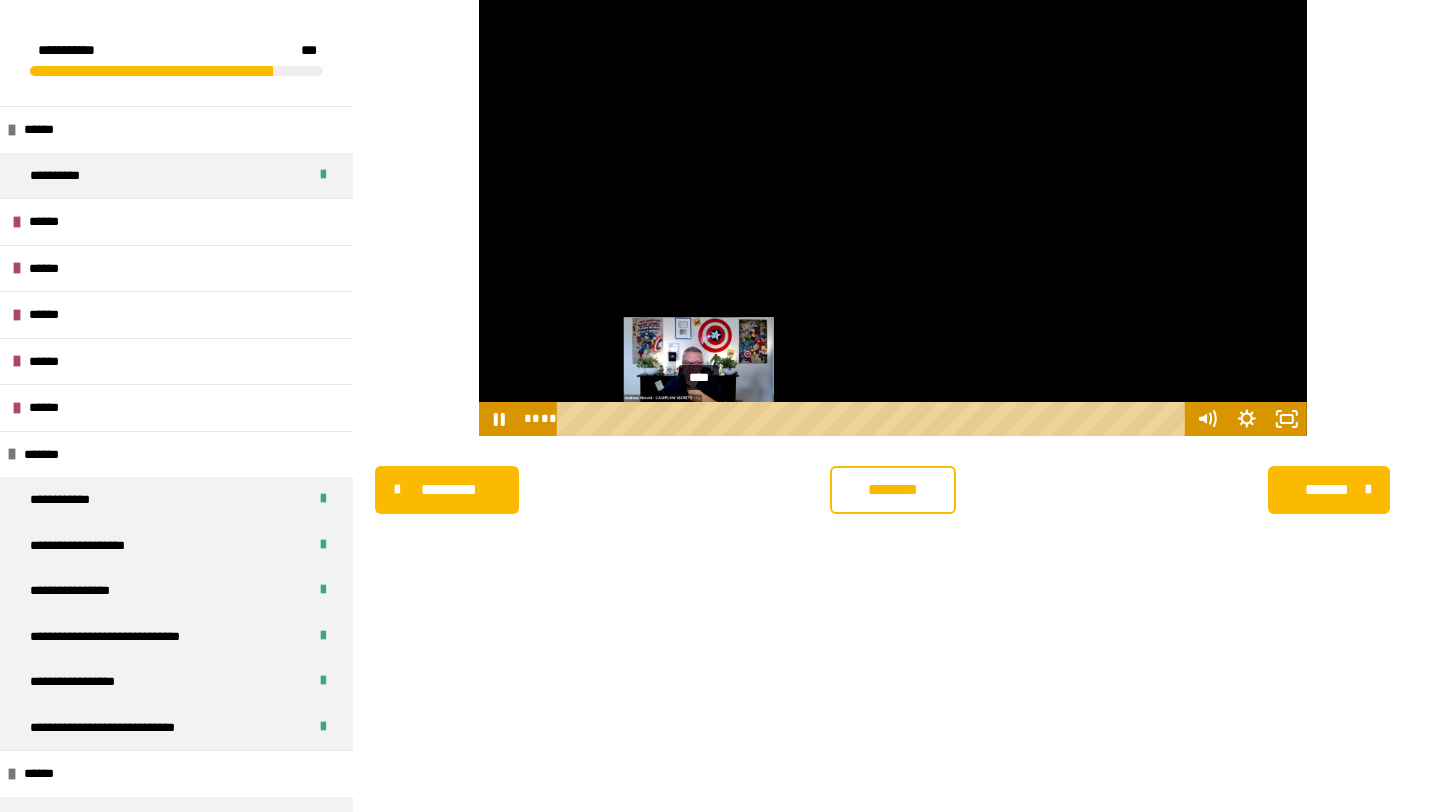 click on "****" at bounding box center [874, 419] 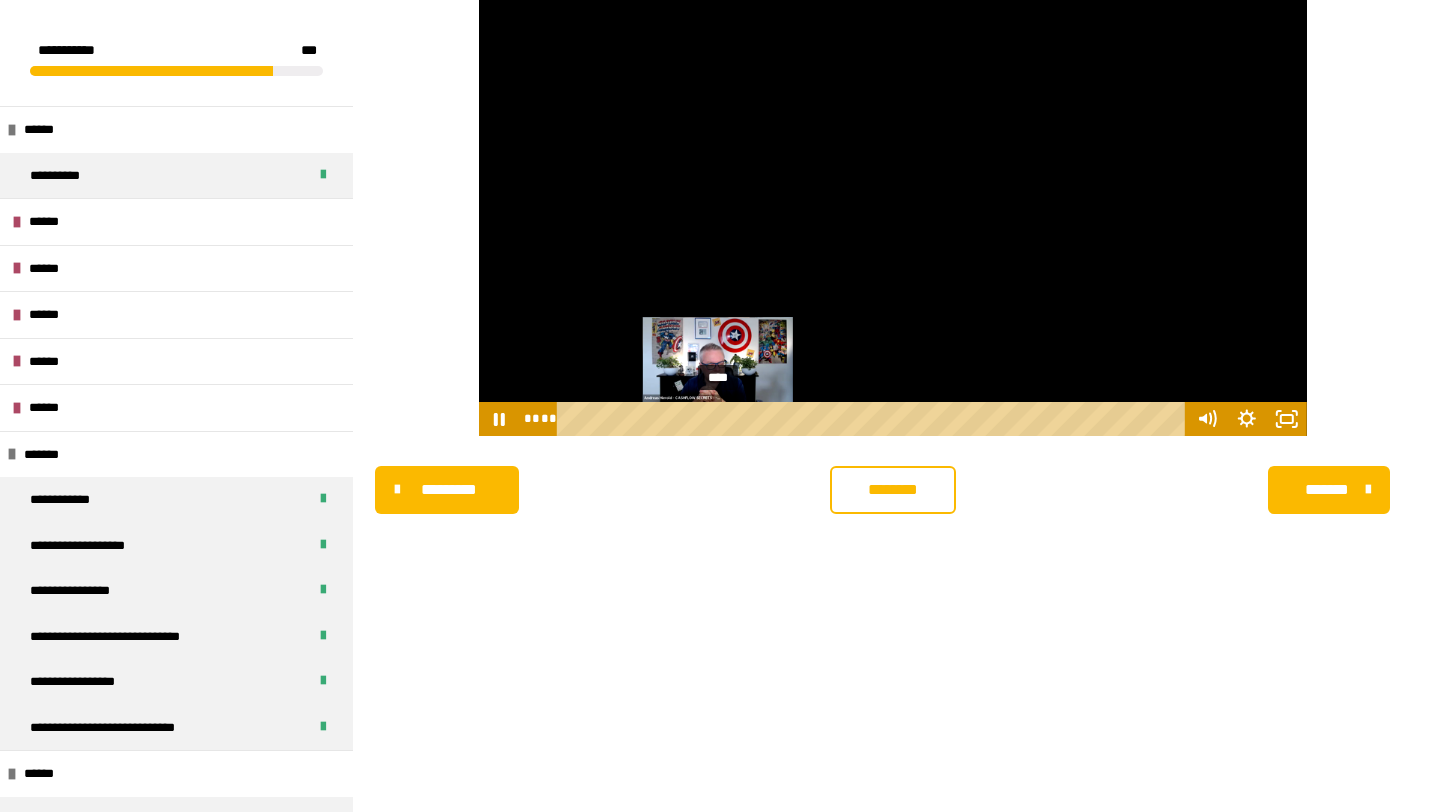 click on "****" at bounding box center [874, 419] 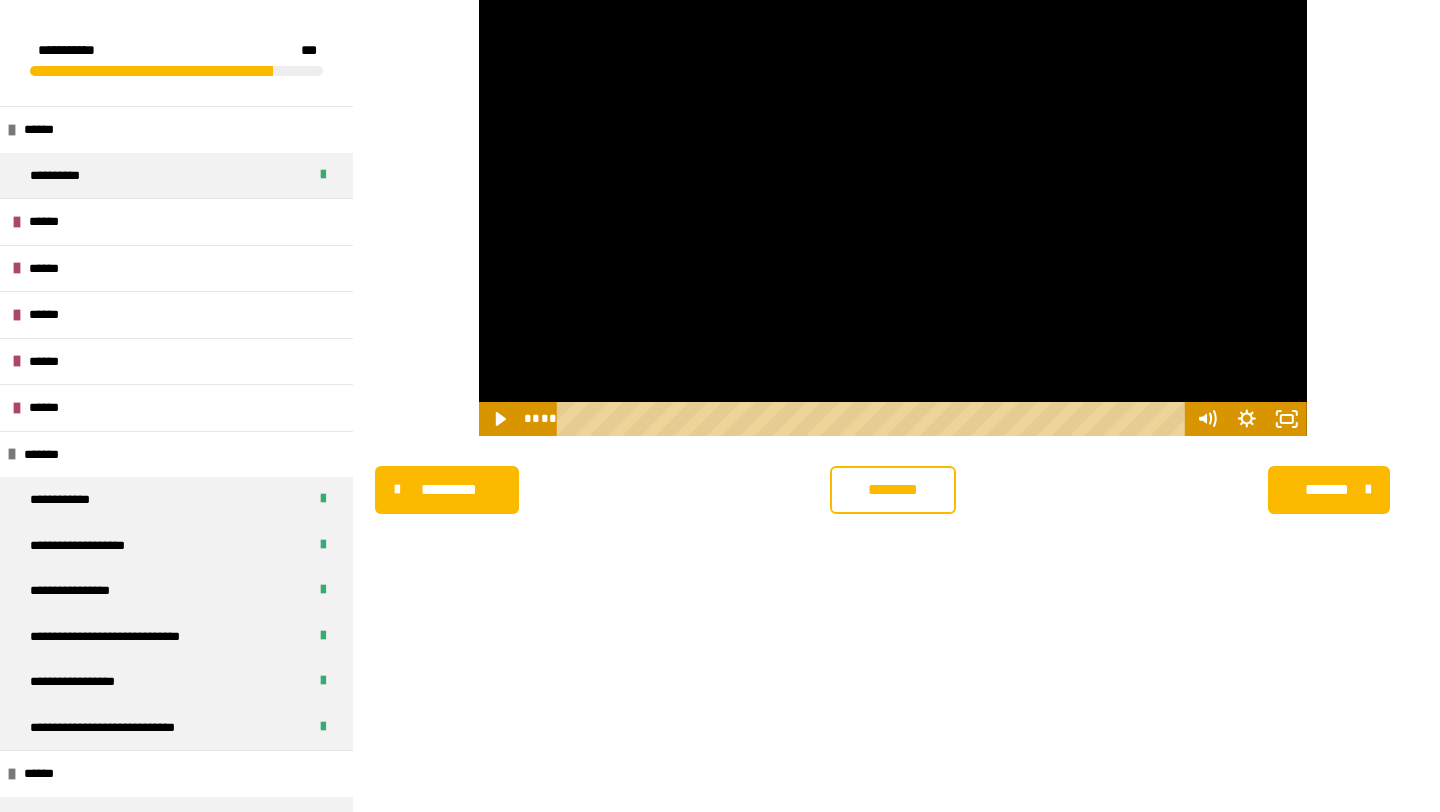 click at bounding box center (893, 203) 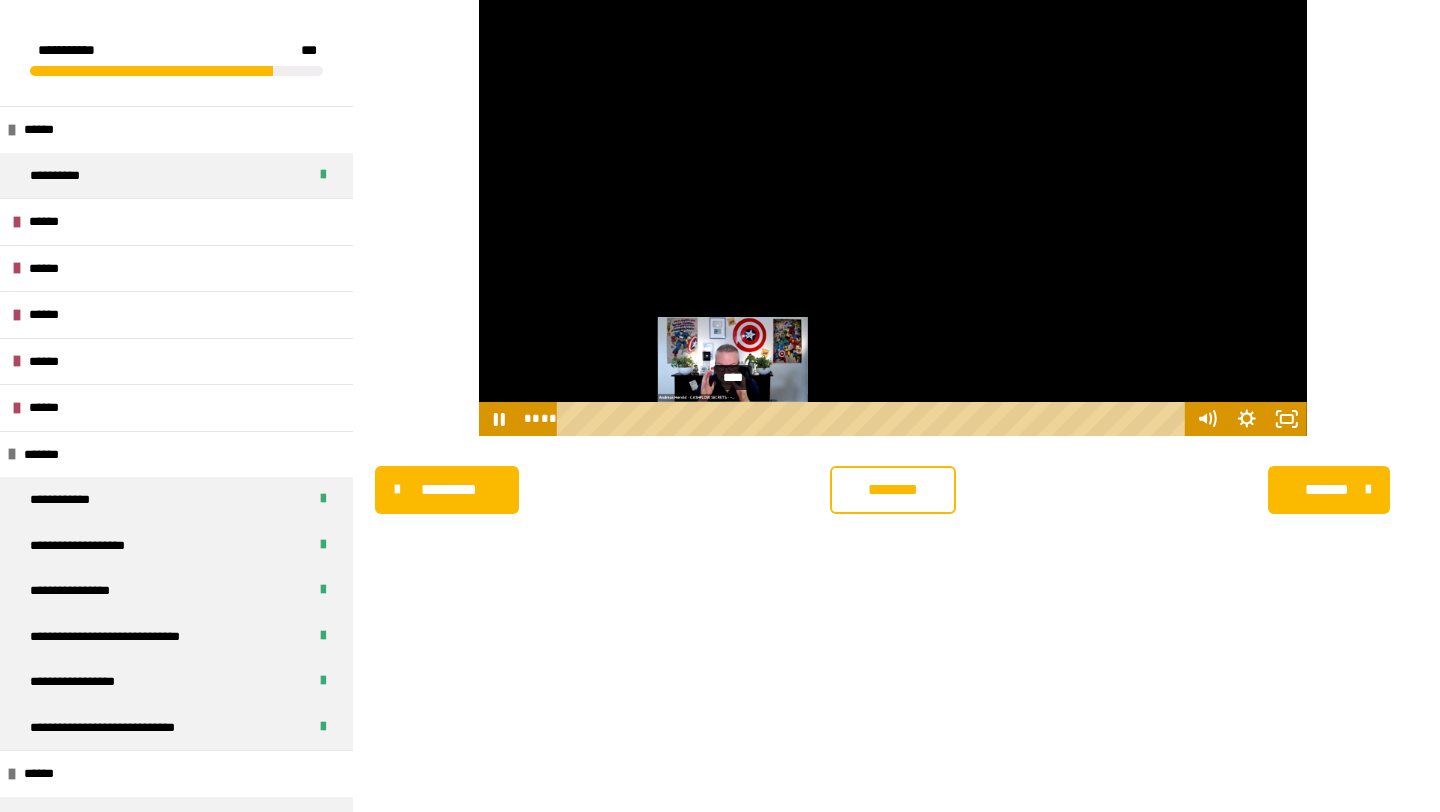 click on "****" at bounding box center [874, 419] 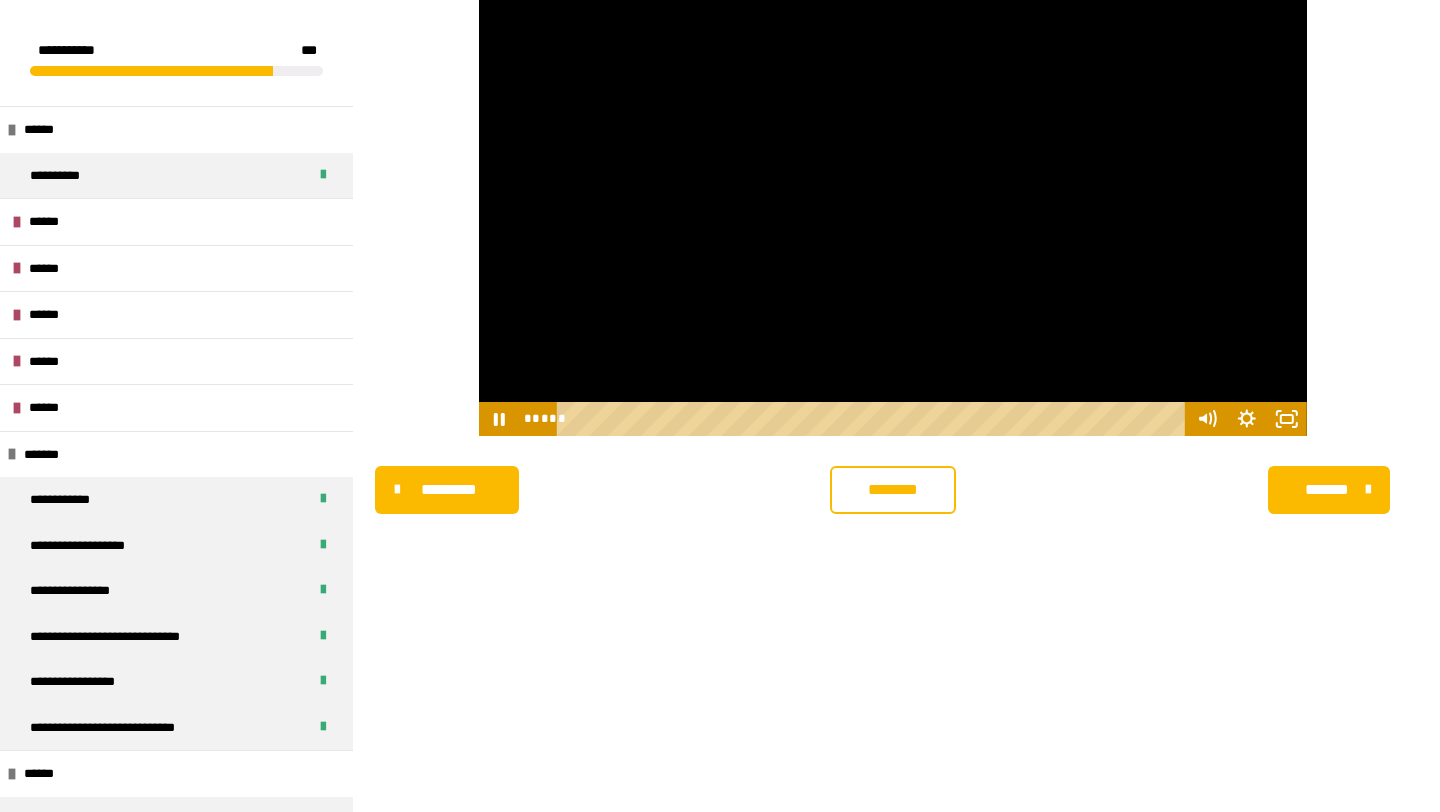 click at bounding box center [893, 203] 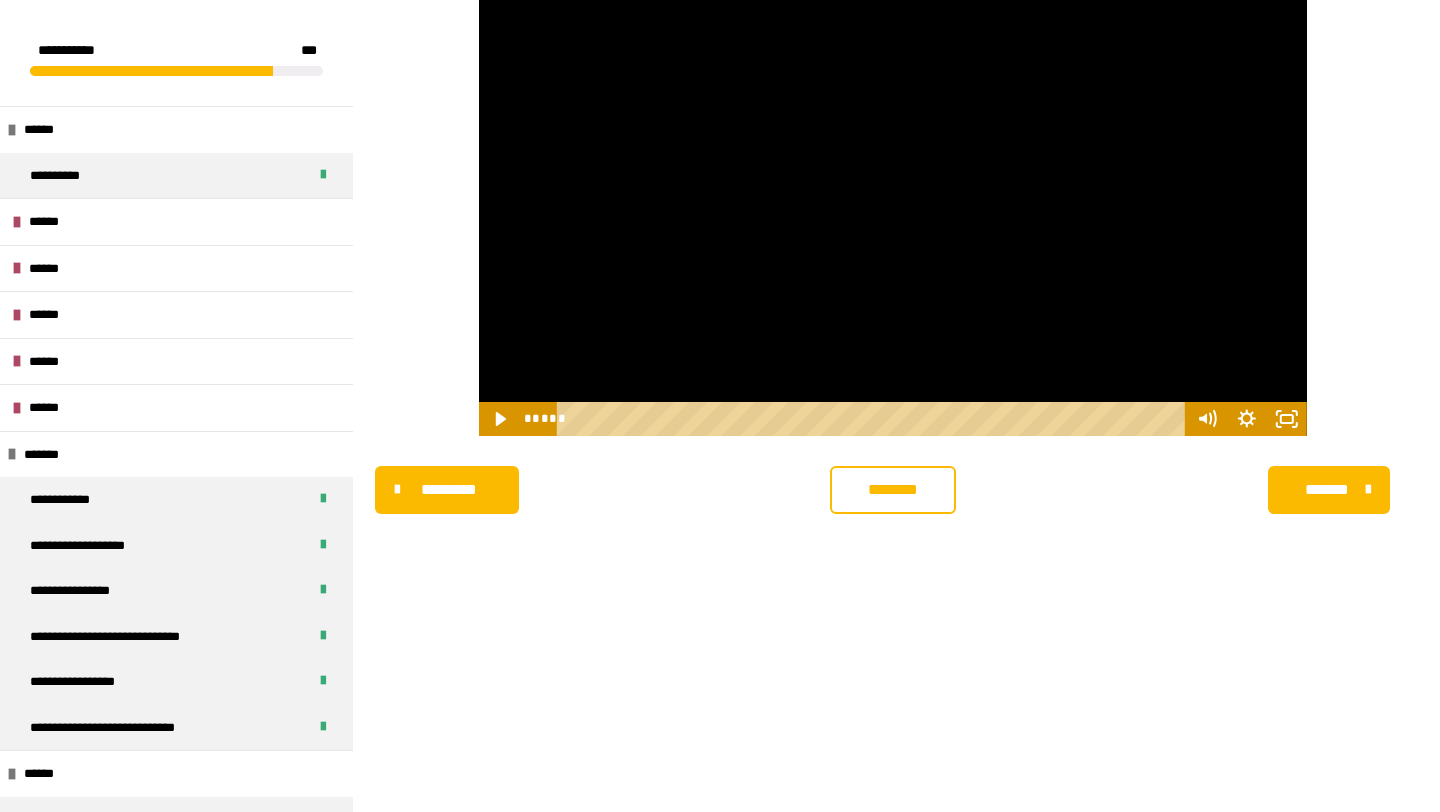 click at bounding box center [893, 203] 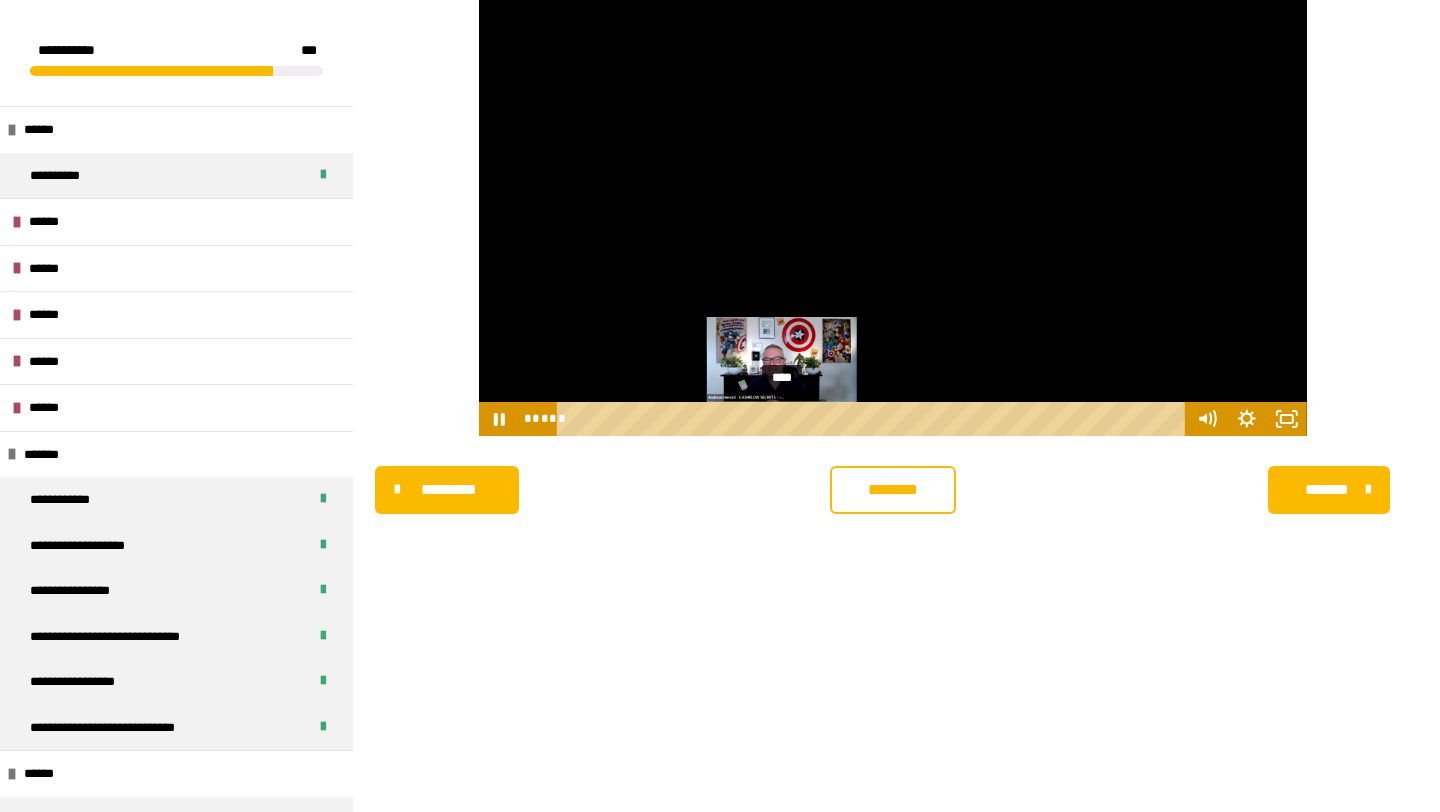 click on "****" at bounding box center (874, 419) 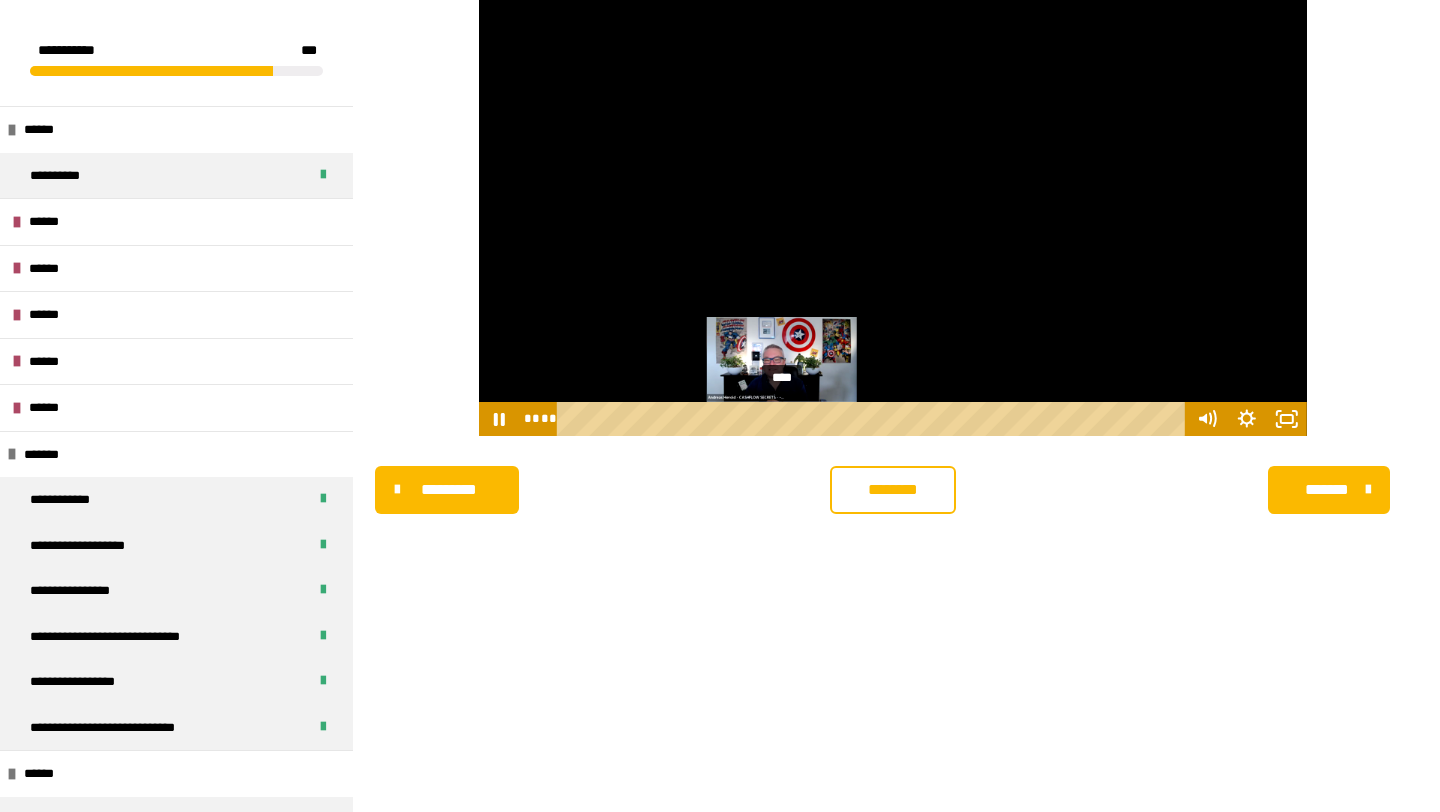 click at bounding box center (781, 418) 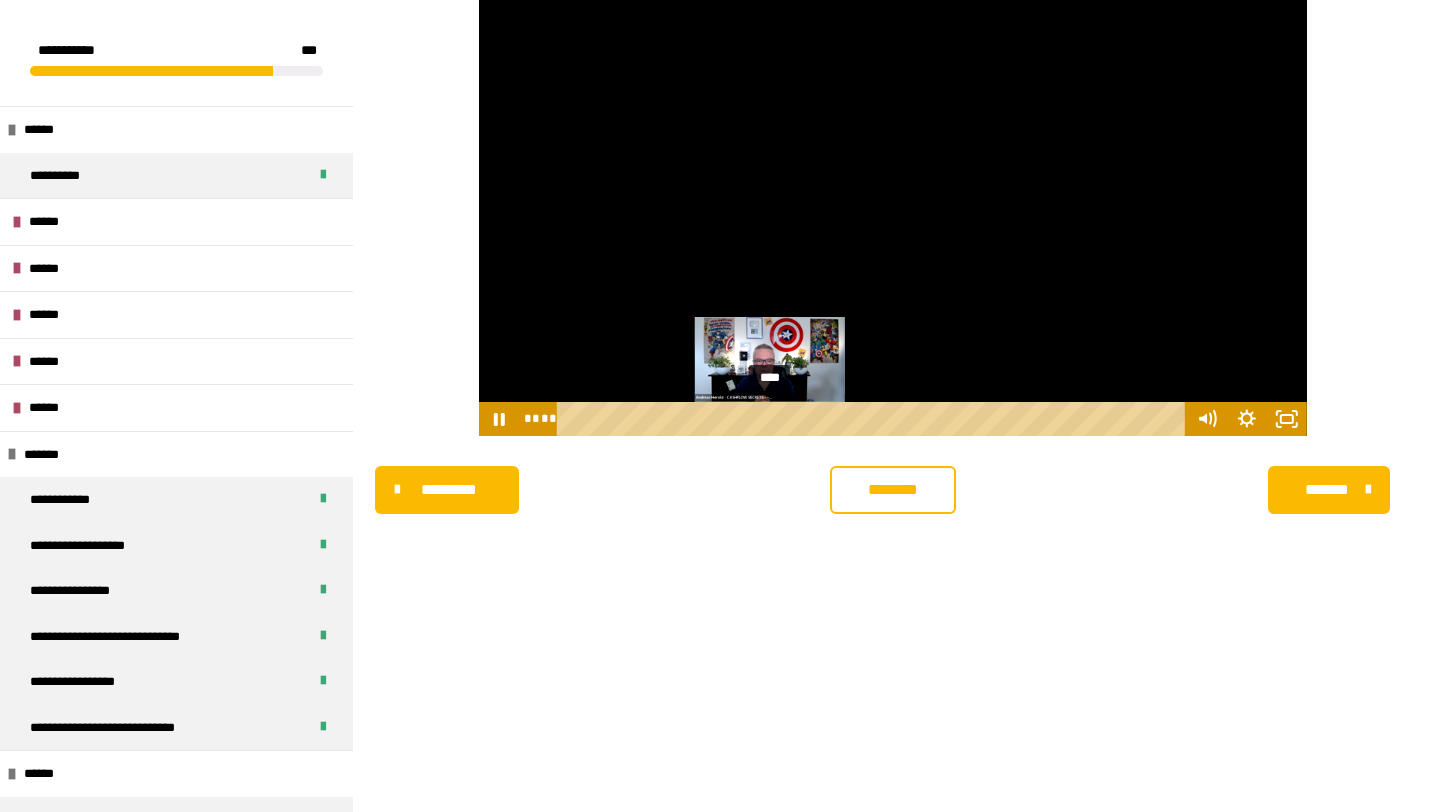 click on "****" at bounding box center [874, 419] 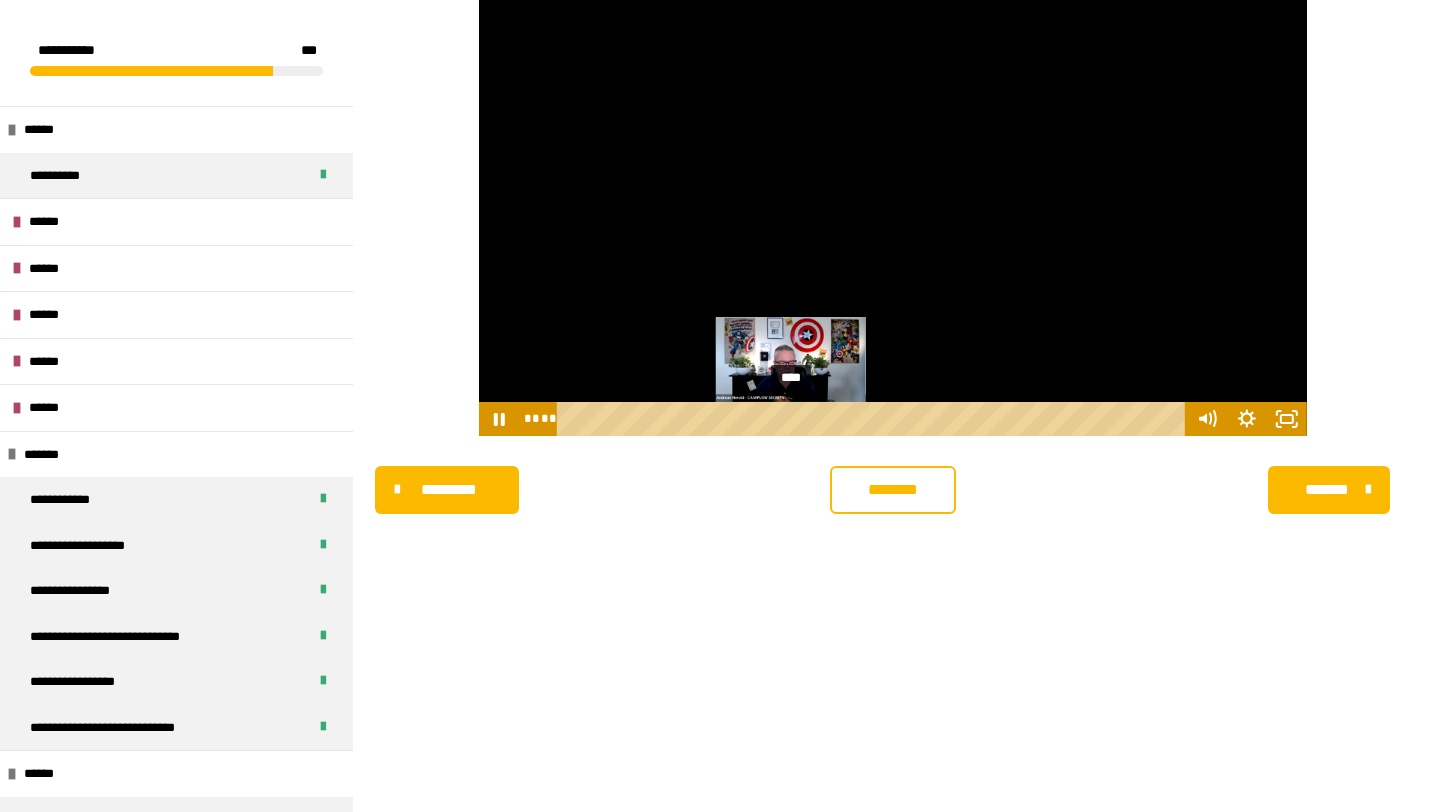 click on "****" at bounding box center (874, 419) 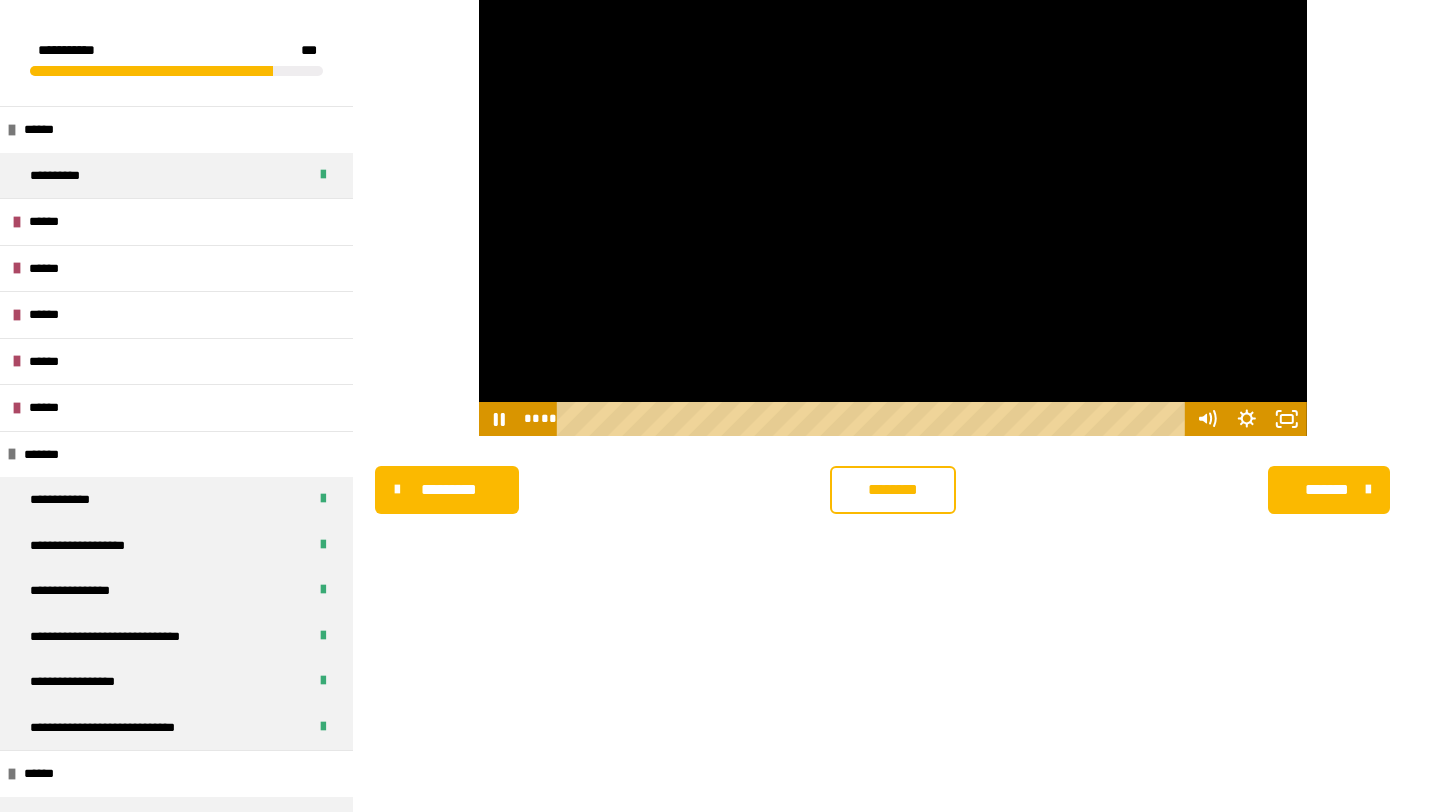 click on "**** ****" at bounding box center (853, 419) 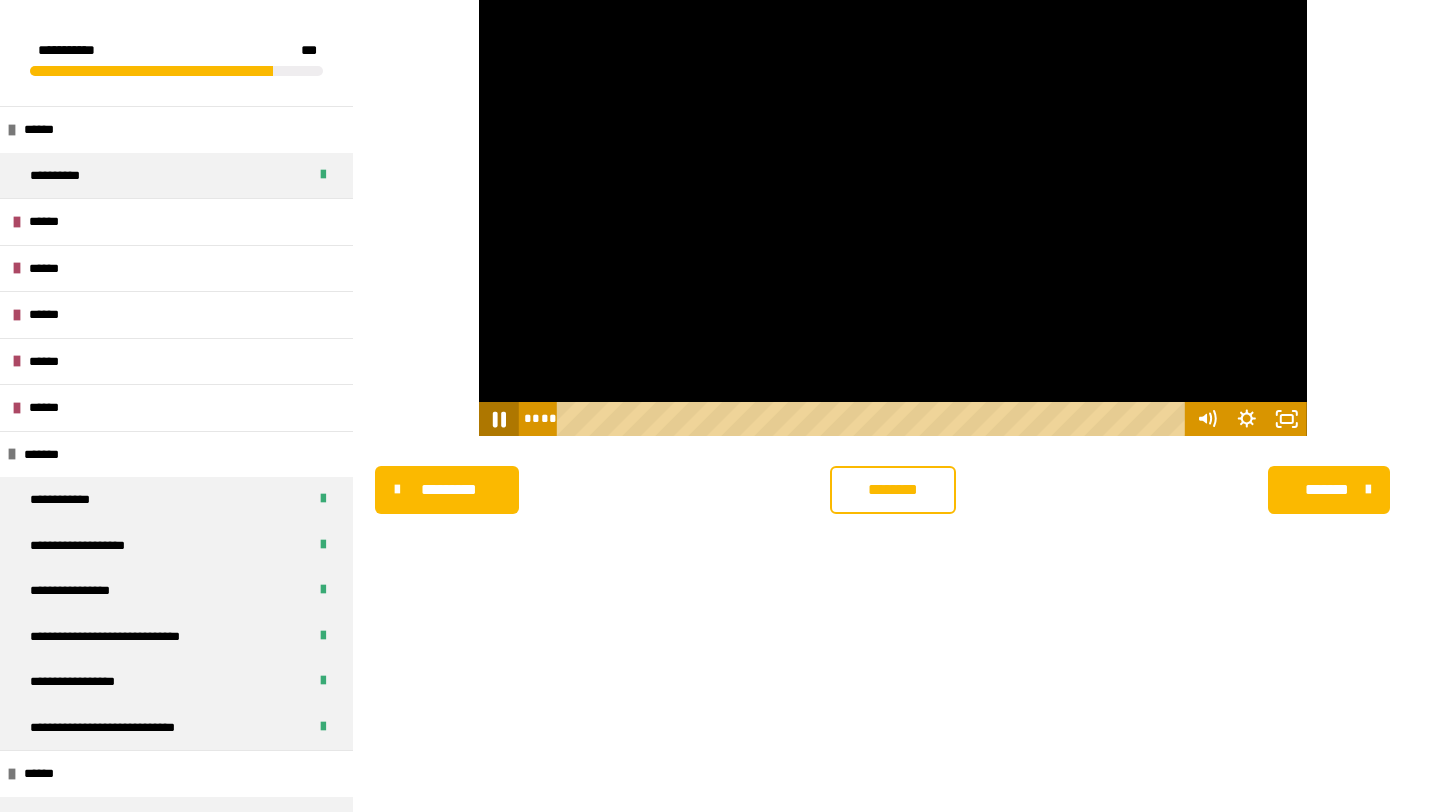 click 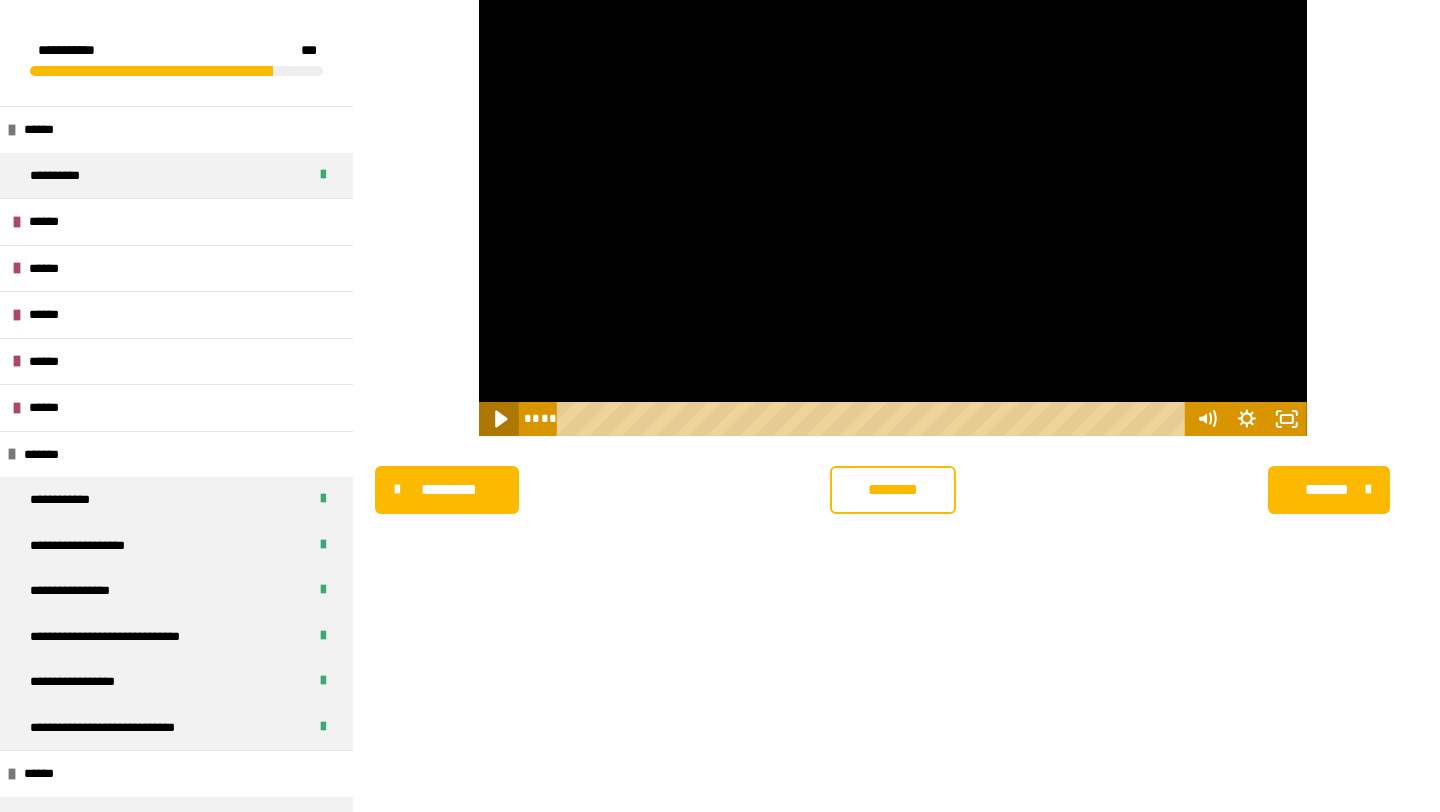 click 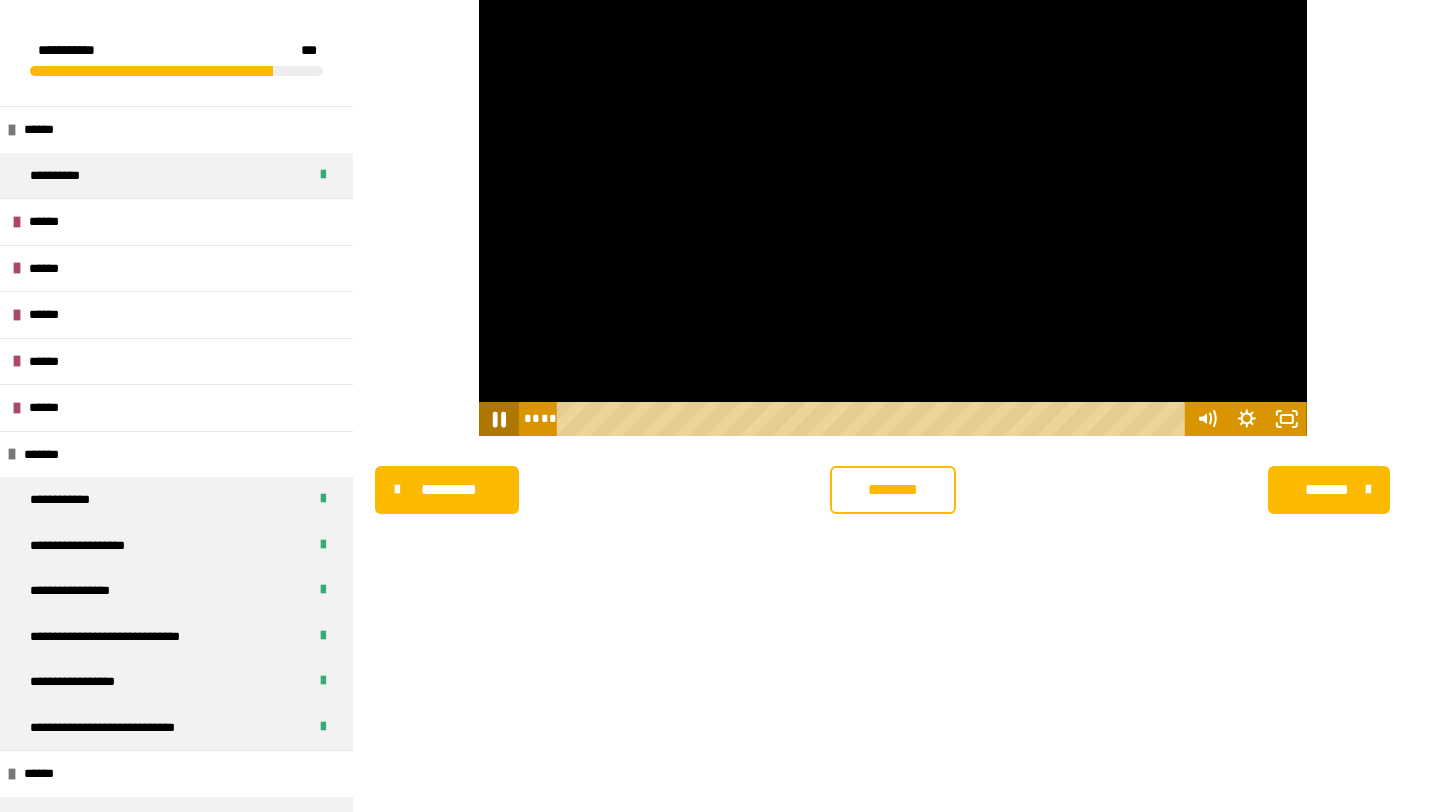 click 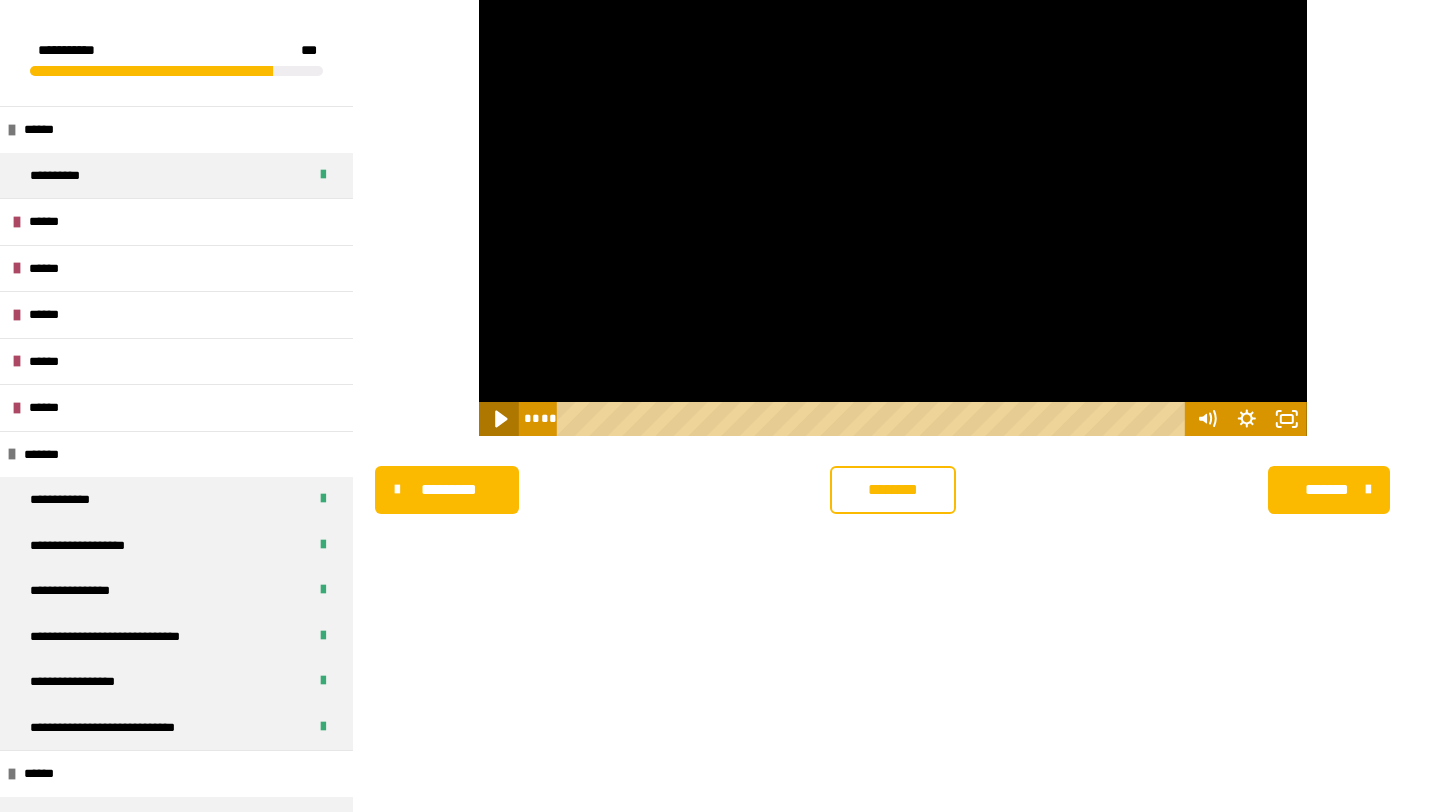 click 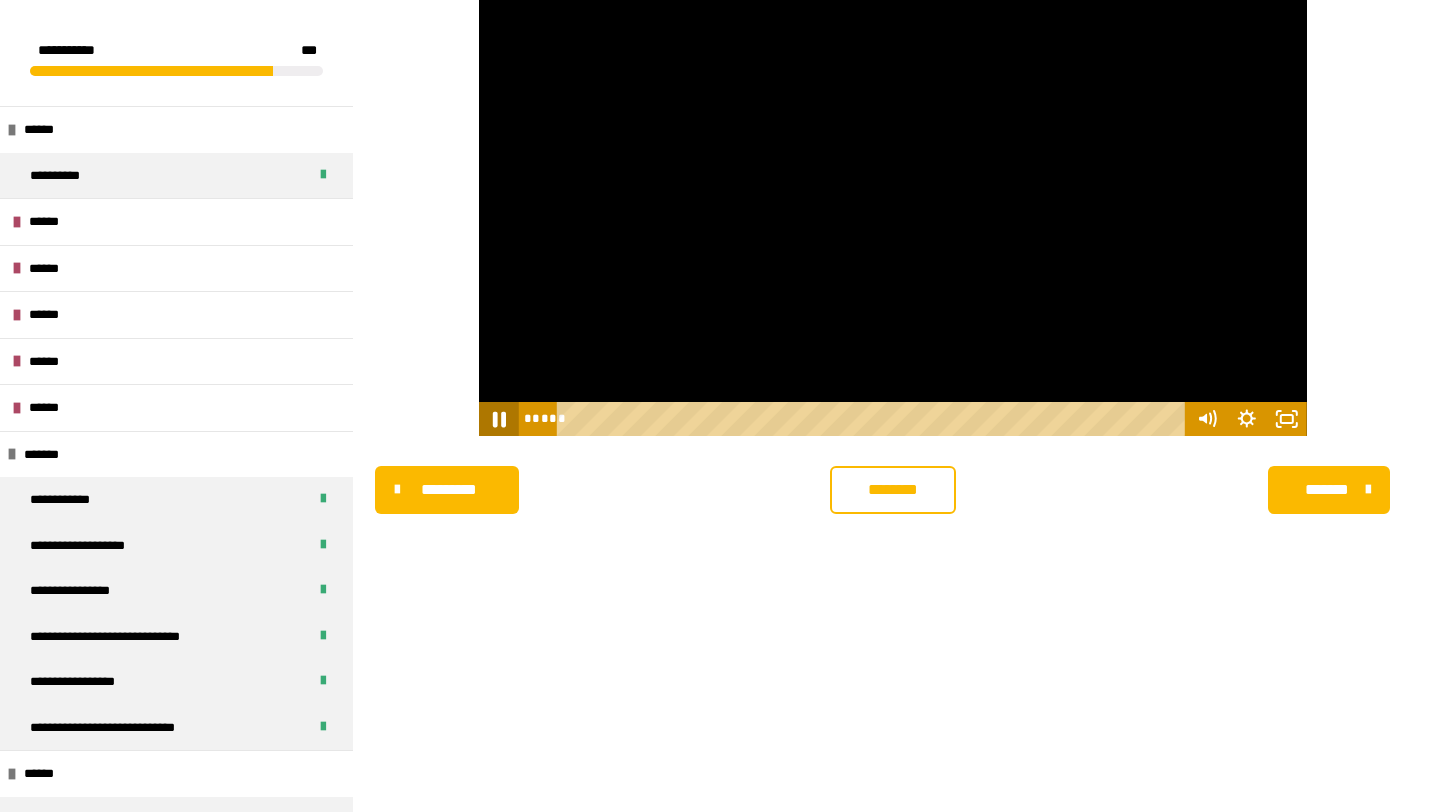 click 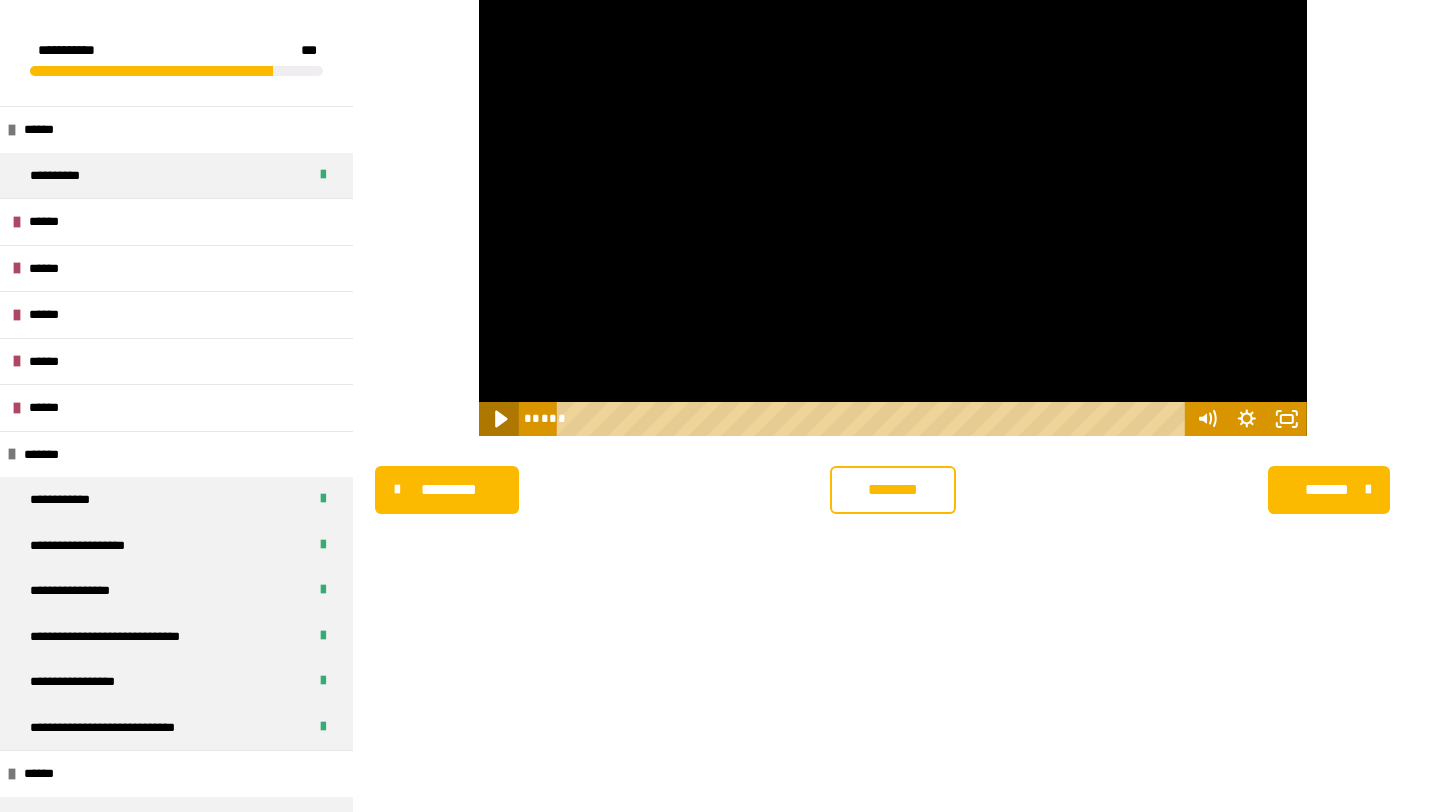 click 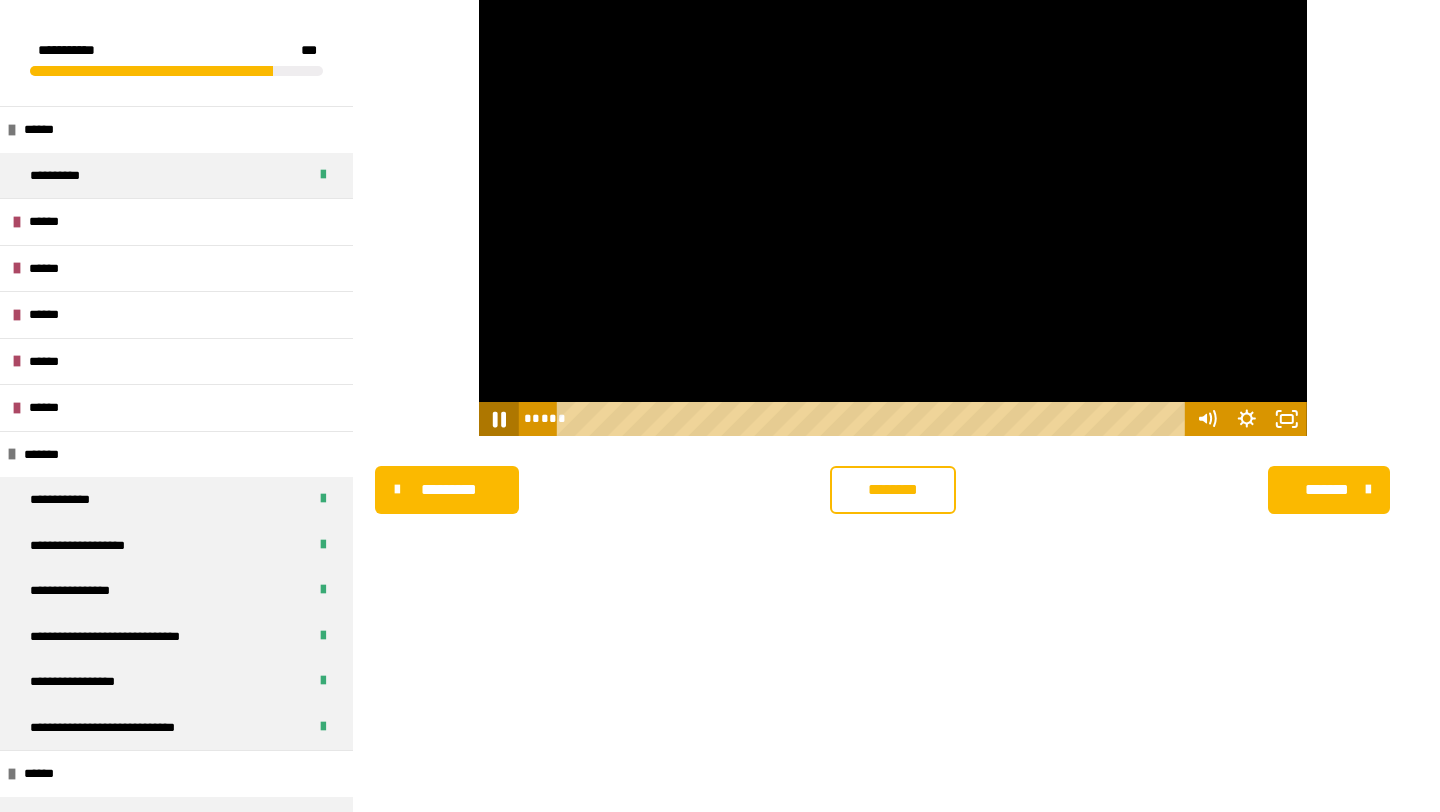 click 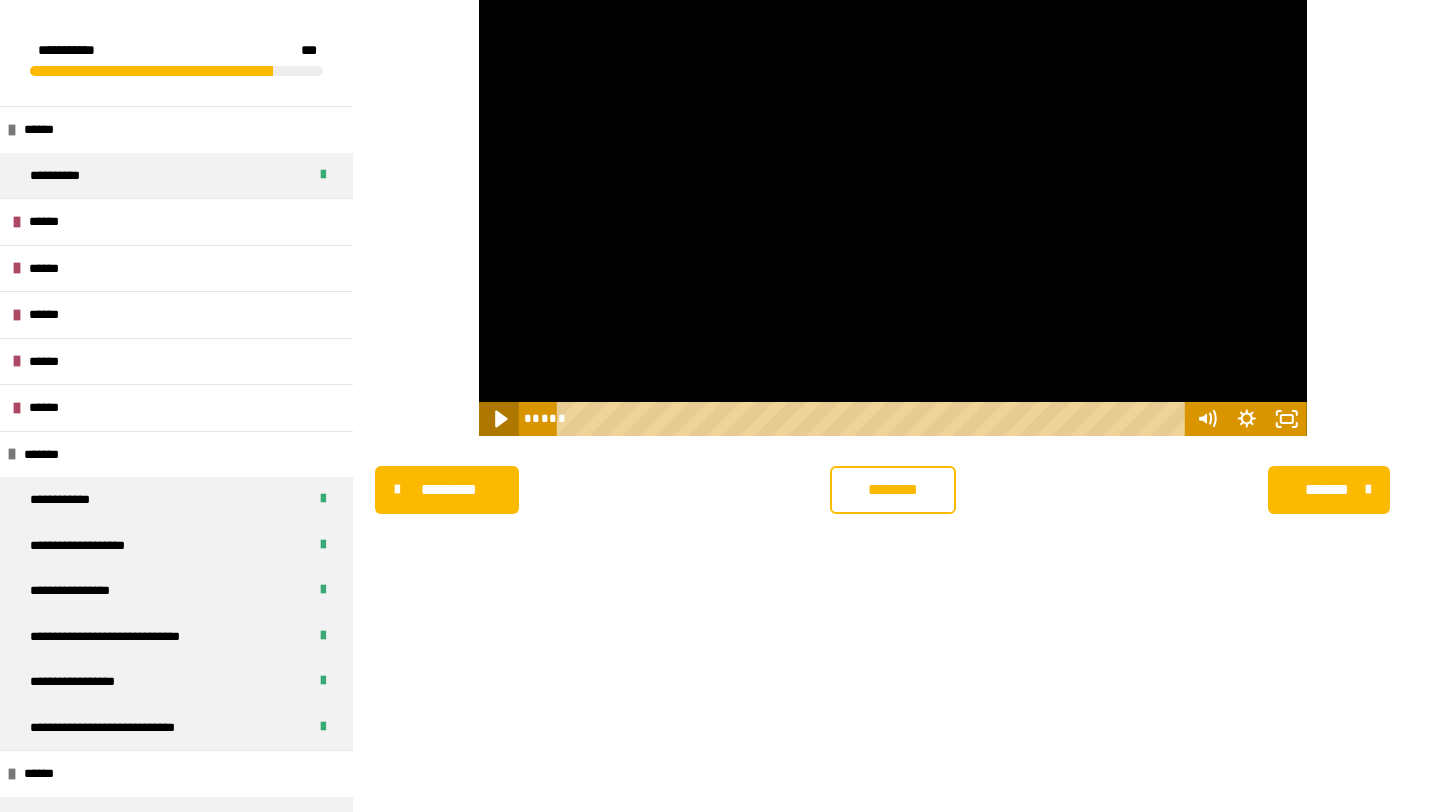 click 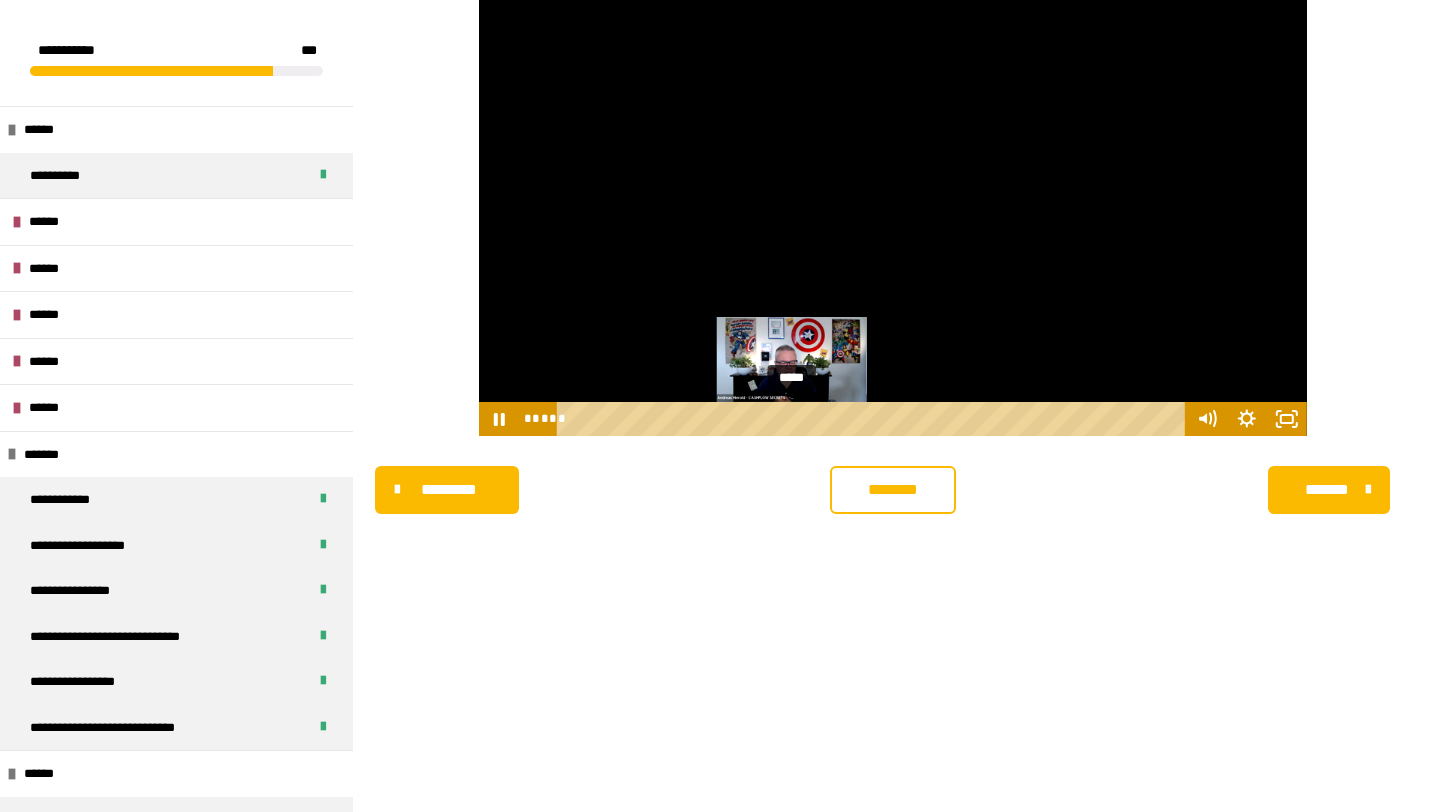 click at bounding box center [791, 418] 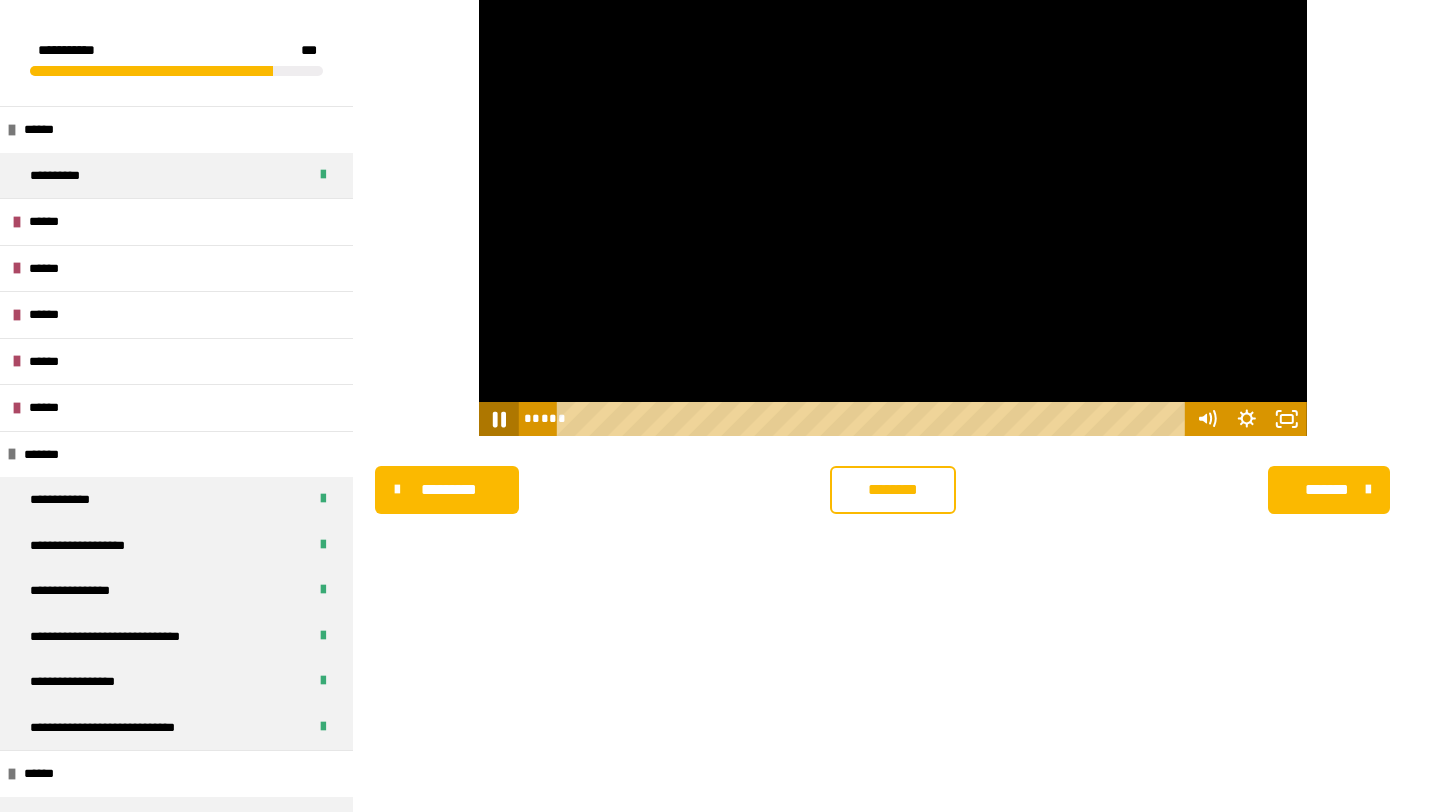 click 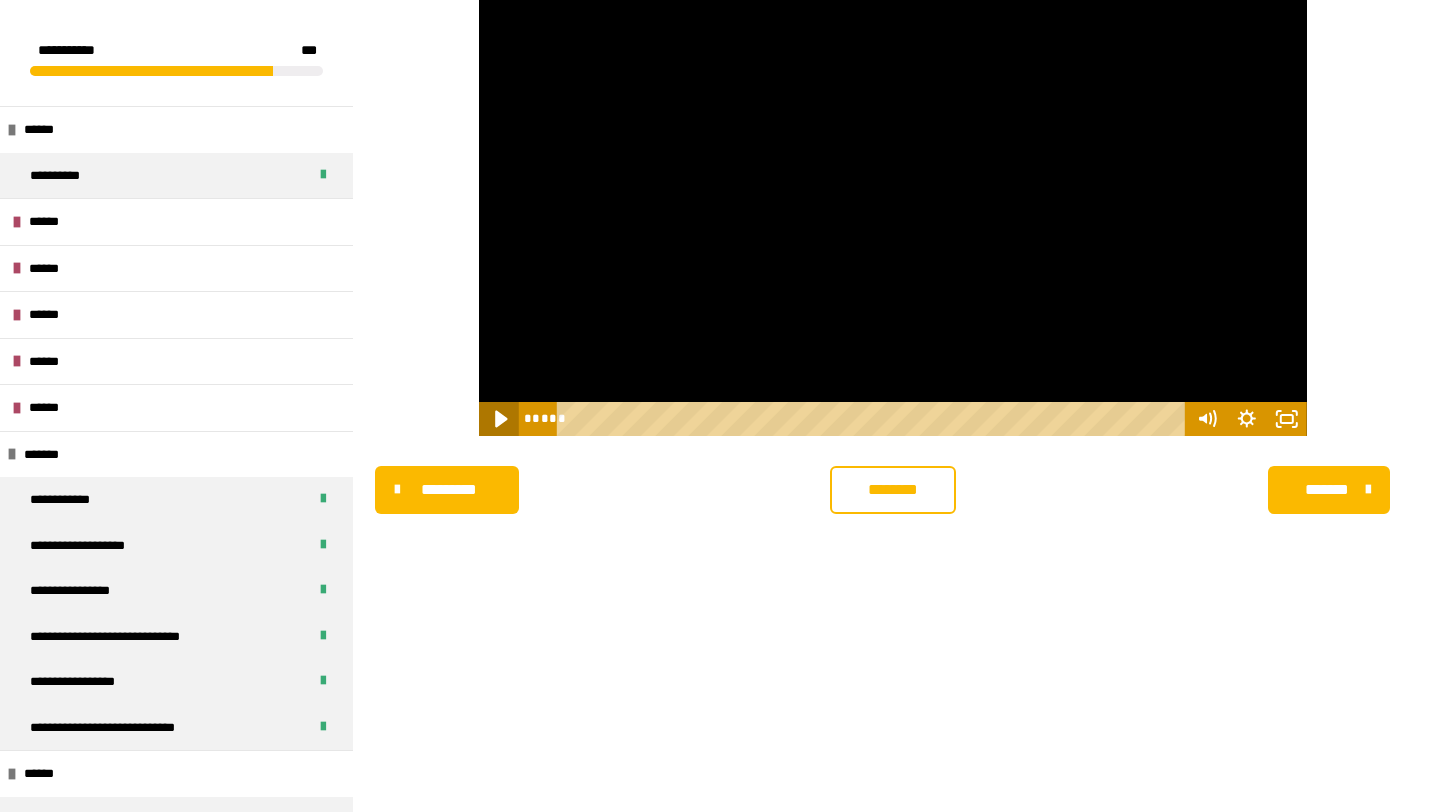 click 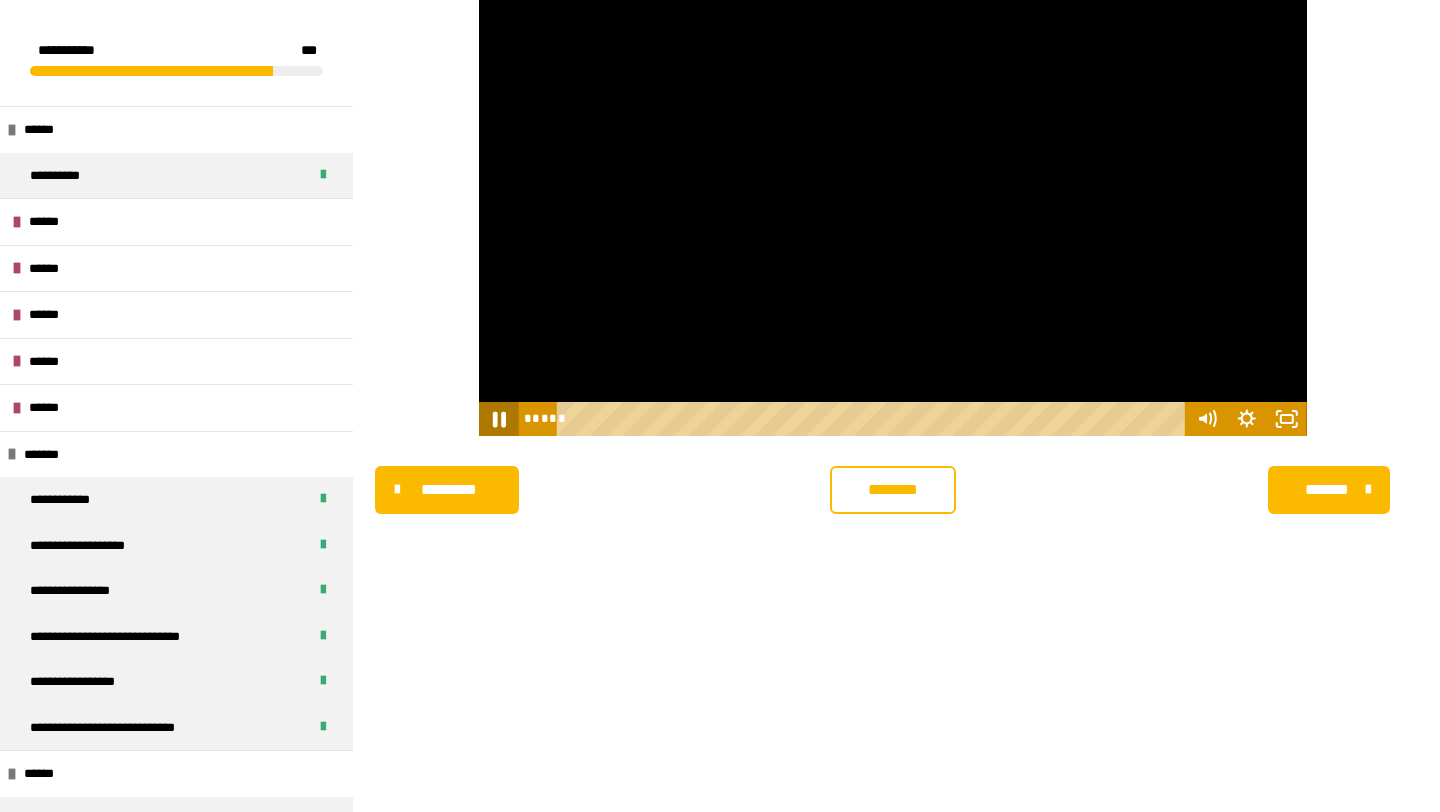 click 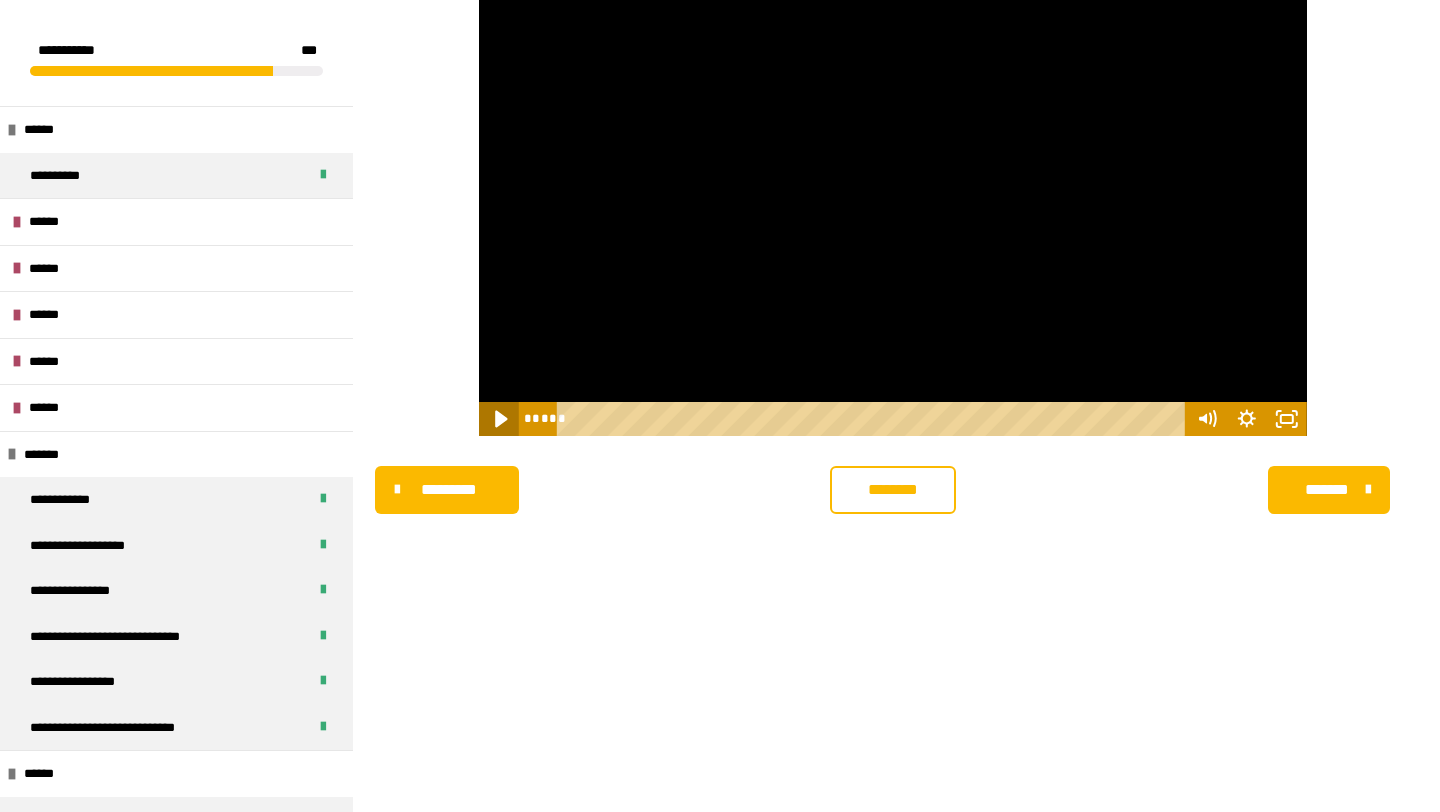 click 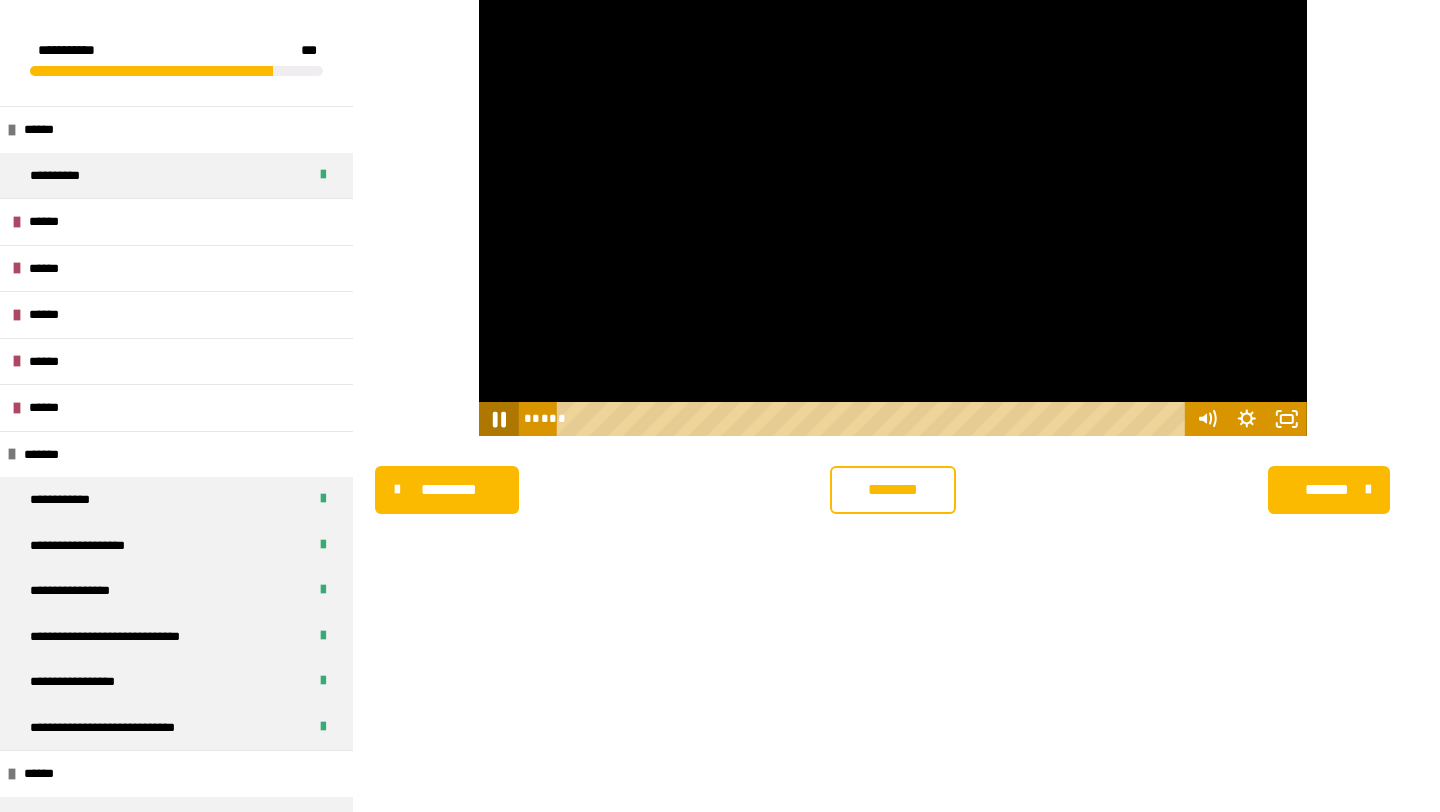 click 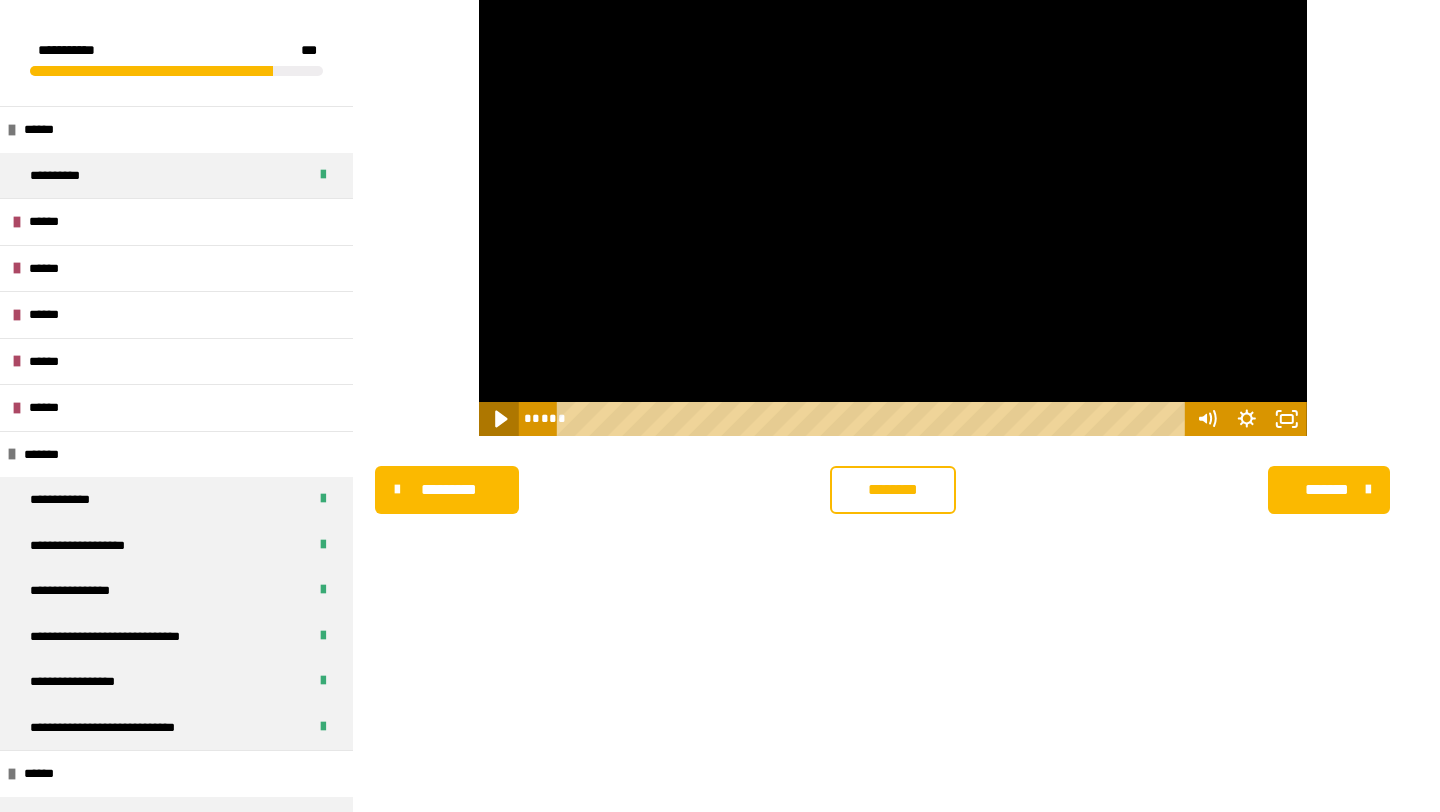 click 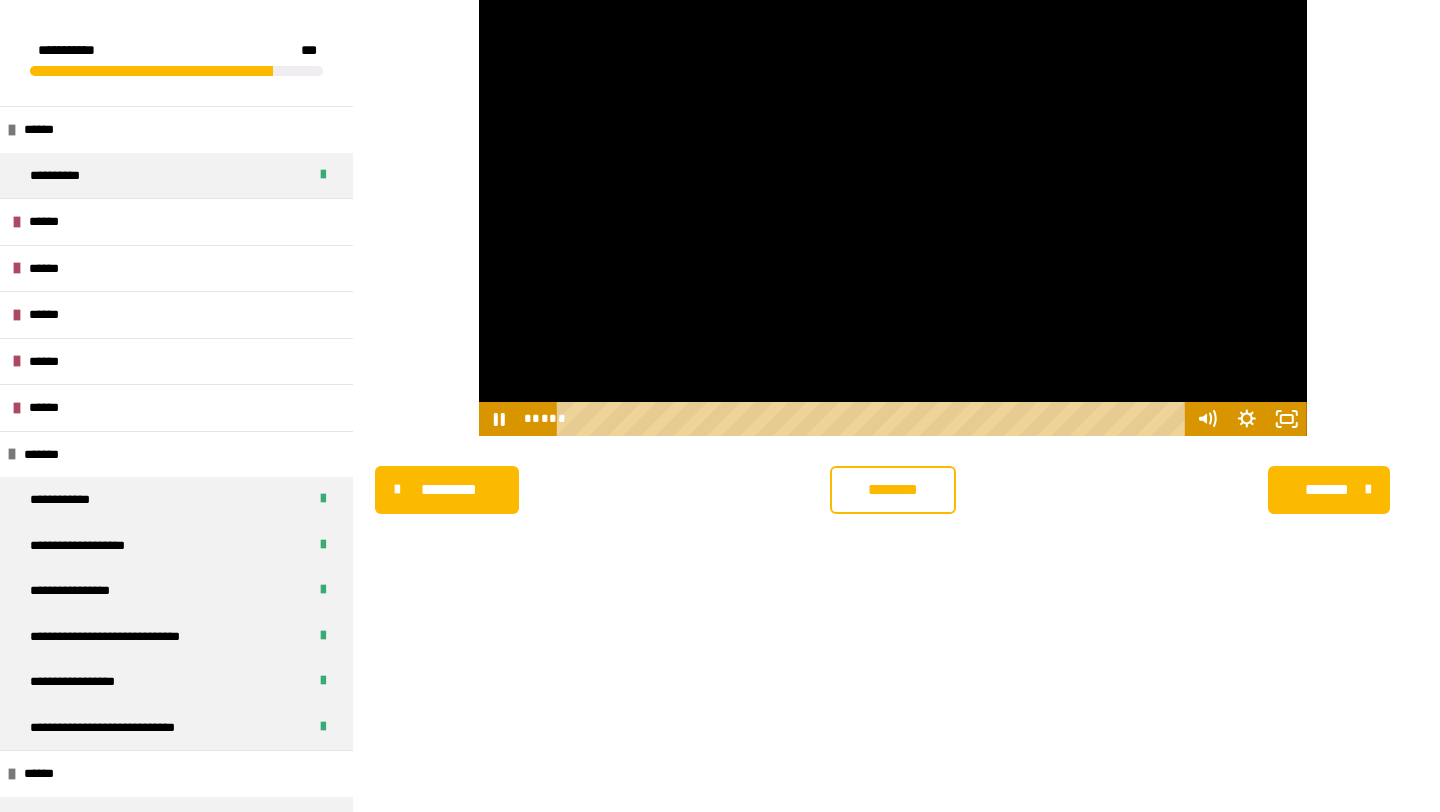 click on "***** ****" at bounding box center [853, 419] 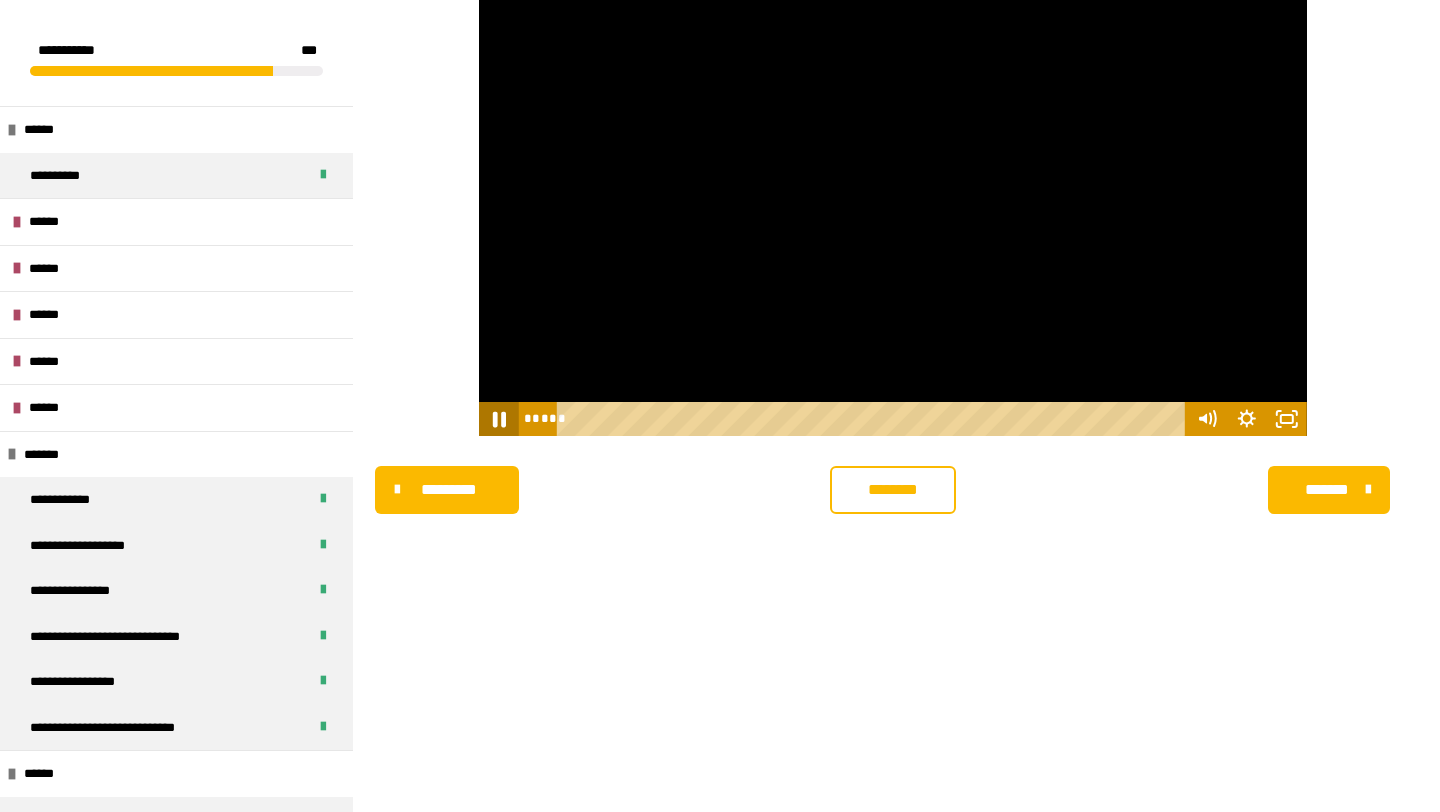 click 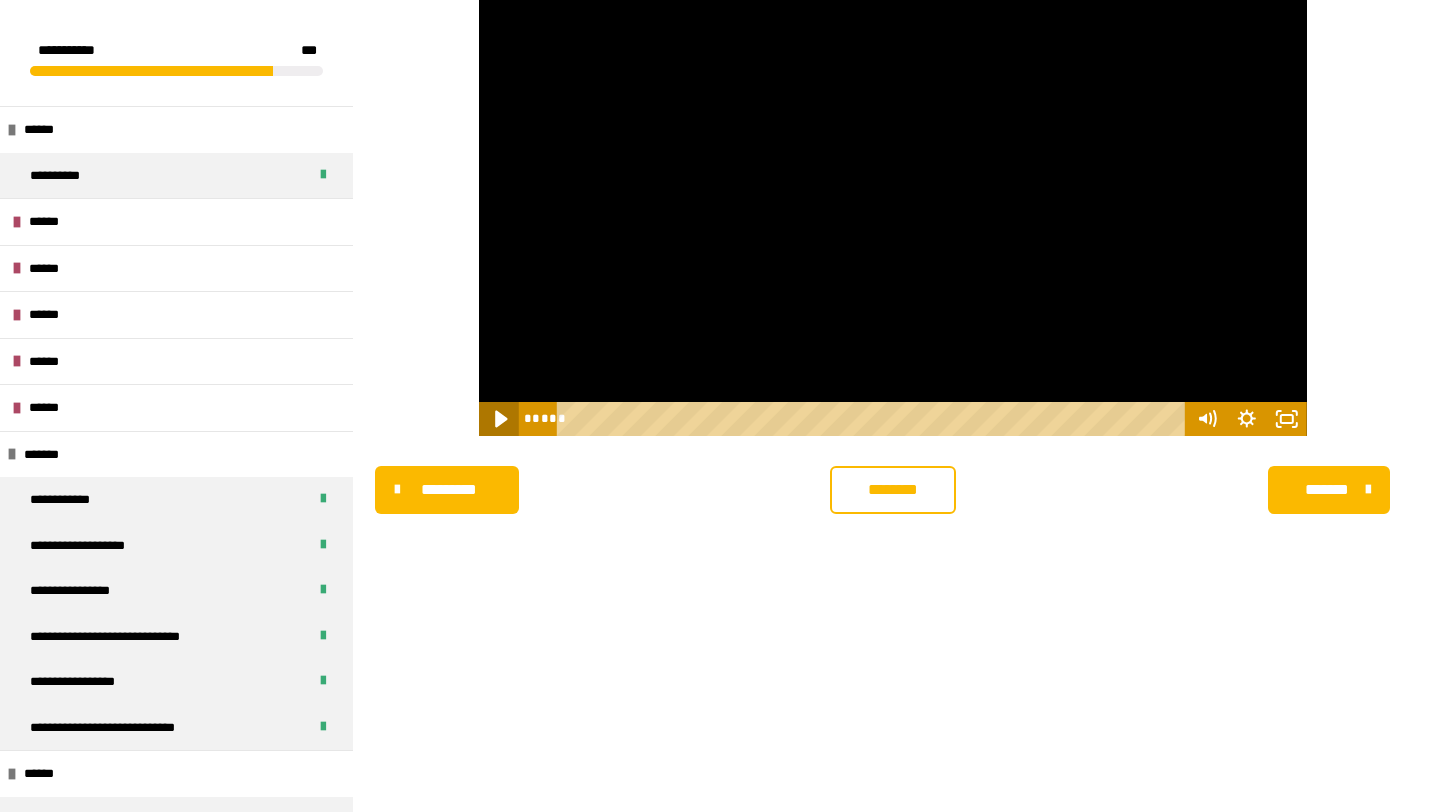 click 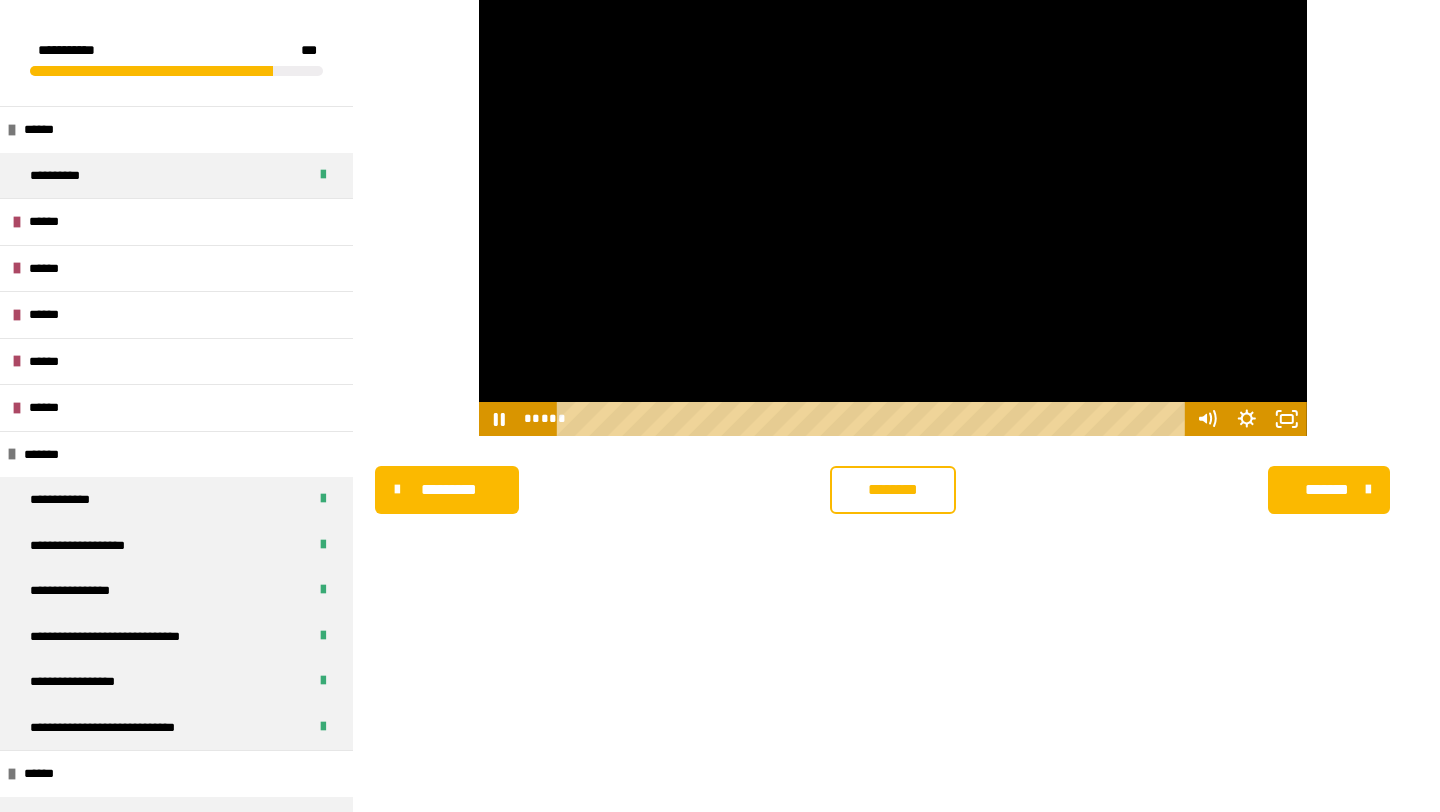 click on "***** ****" at bounding box center (853, 419) 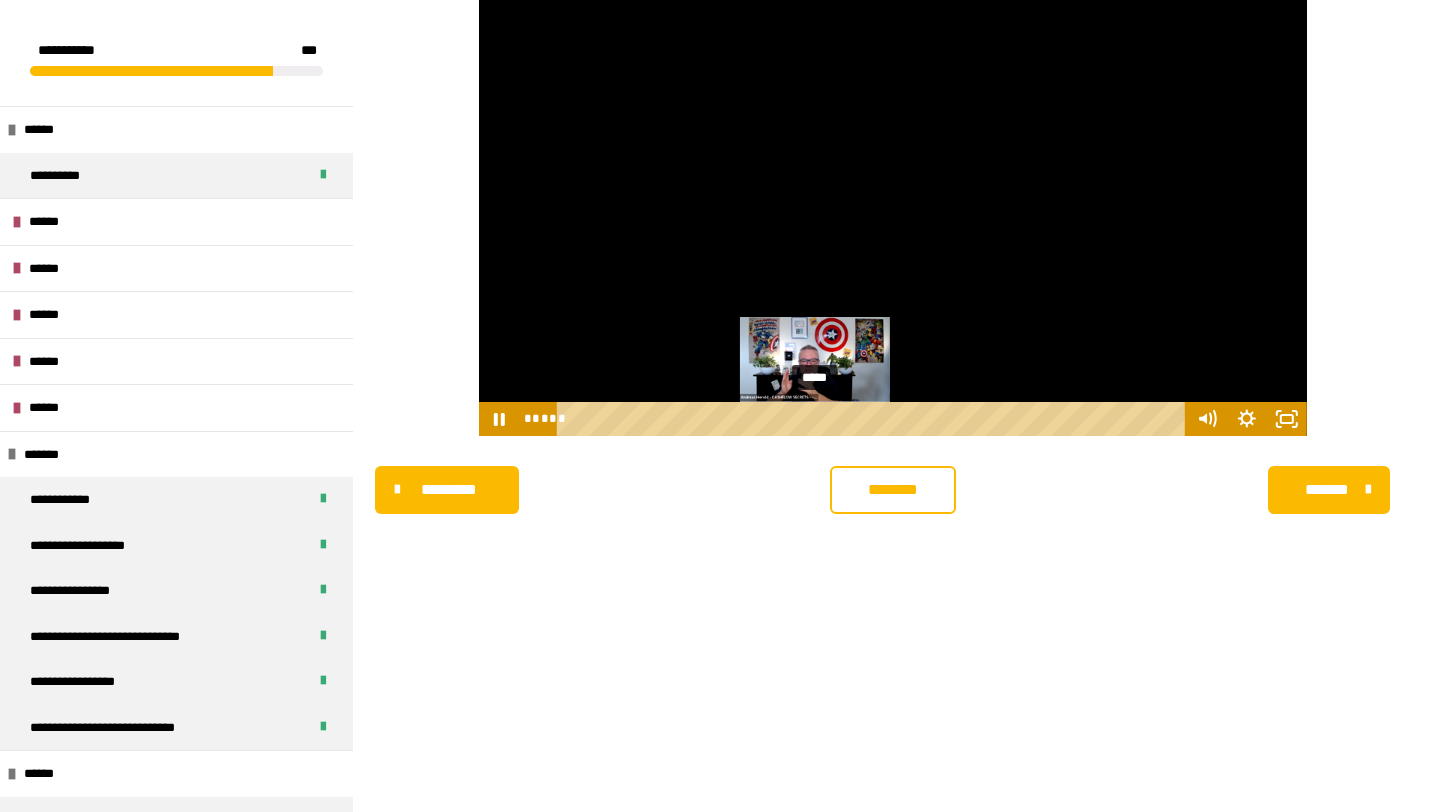 click on "*****" at bounding box center [874, 419] 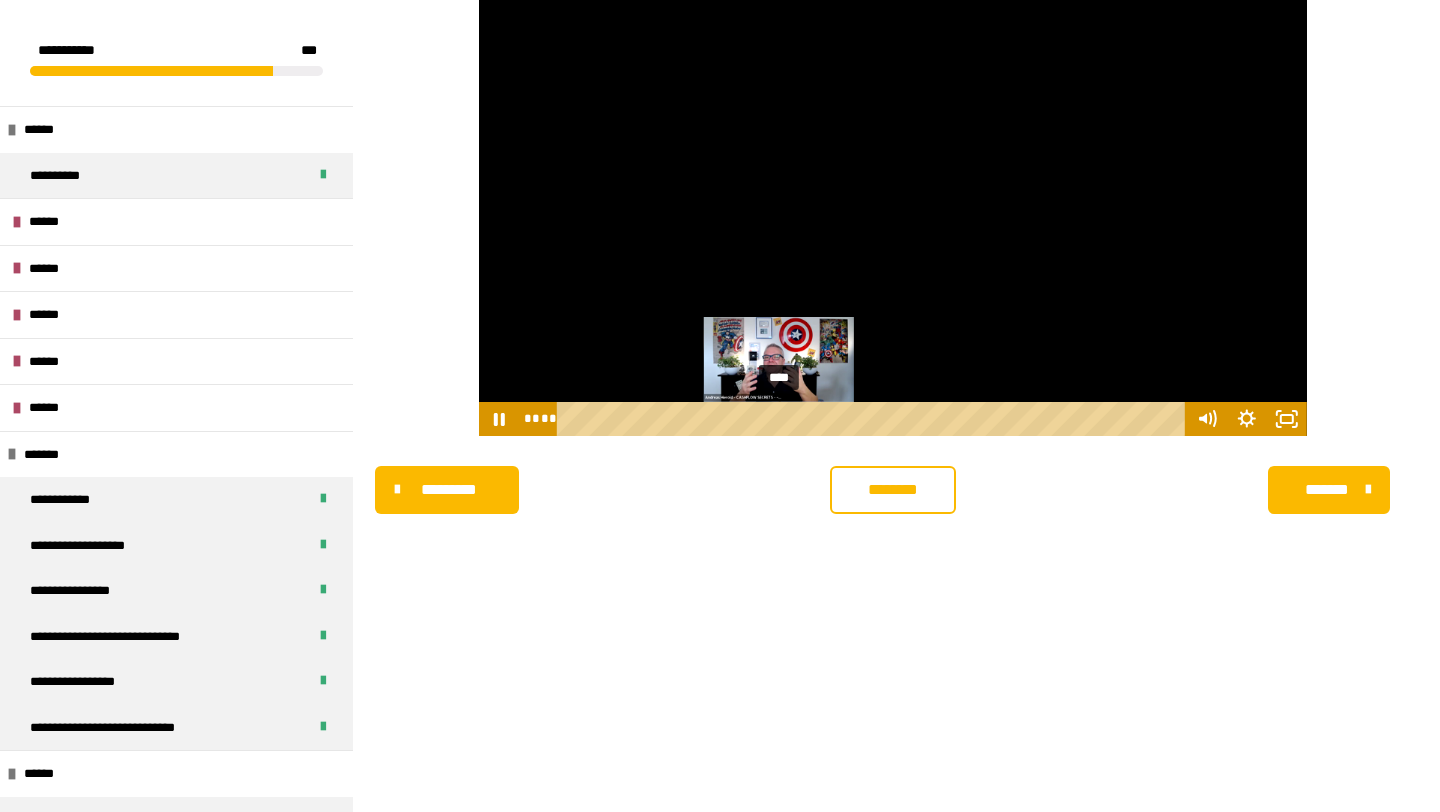 click on "****" at bounding box center (874, 419) 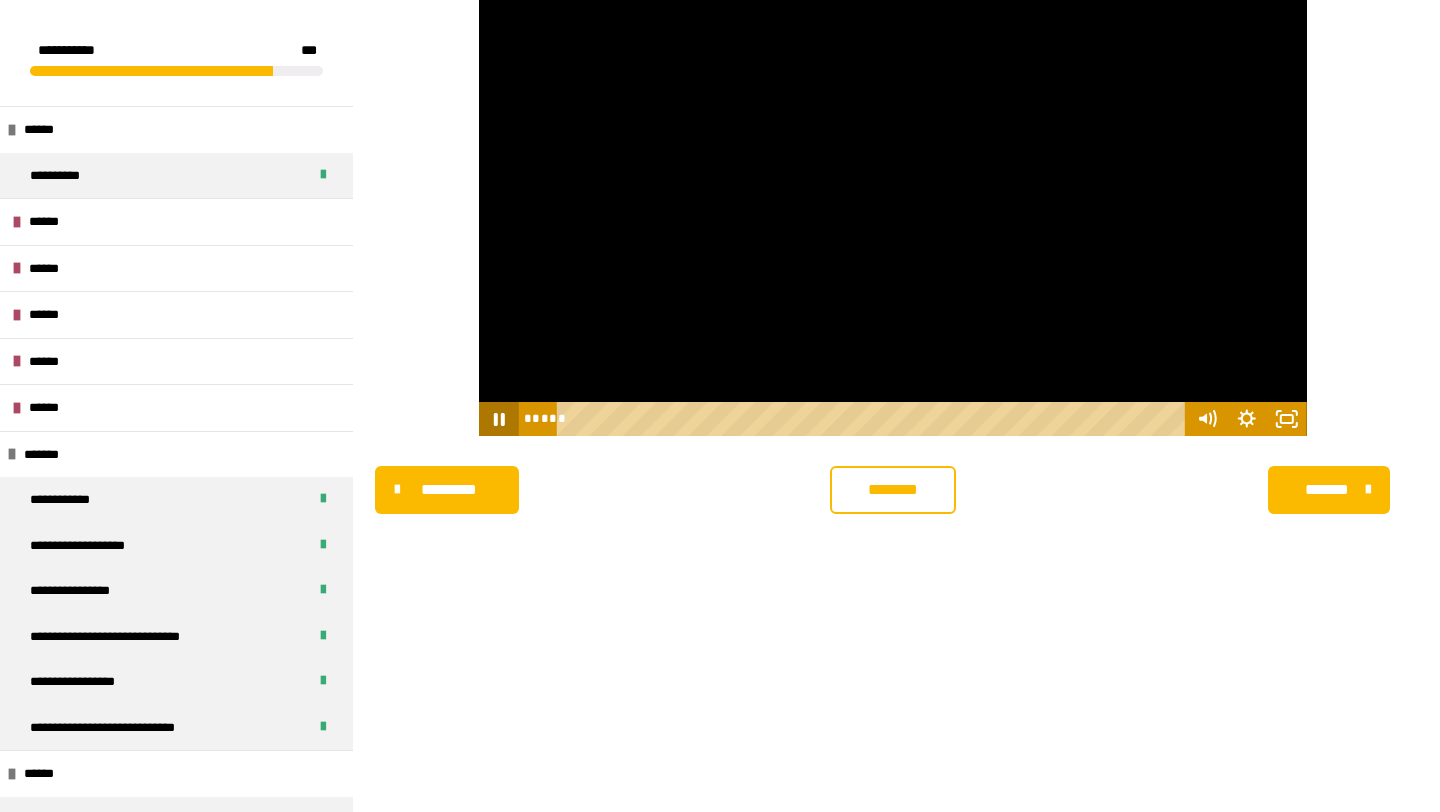 click 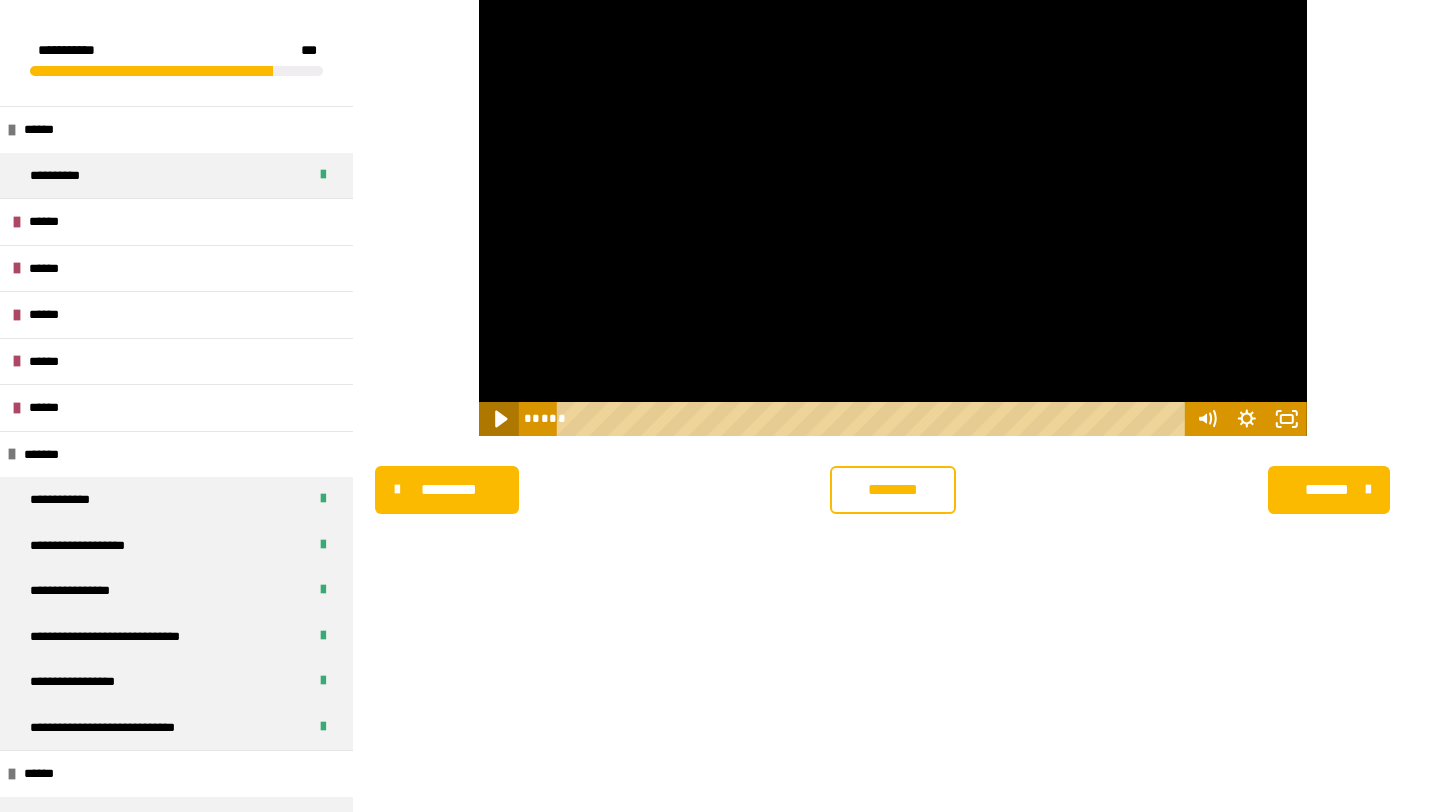 click 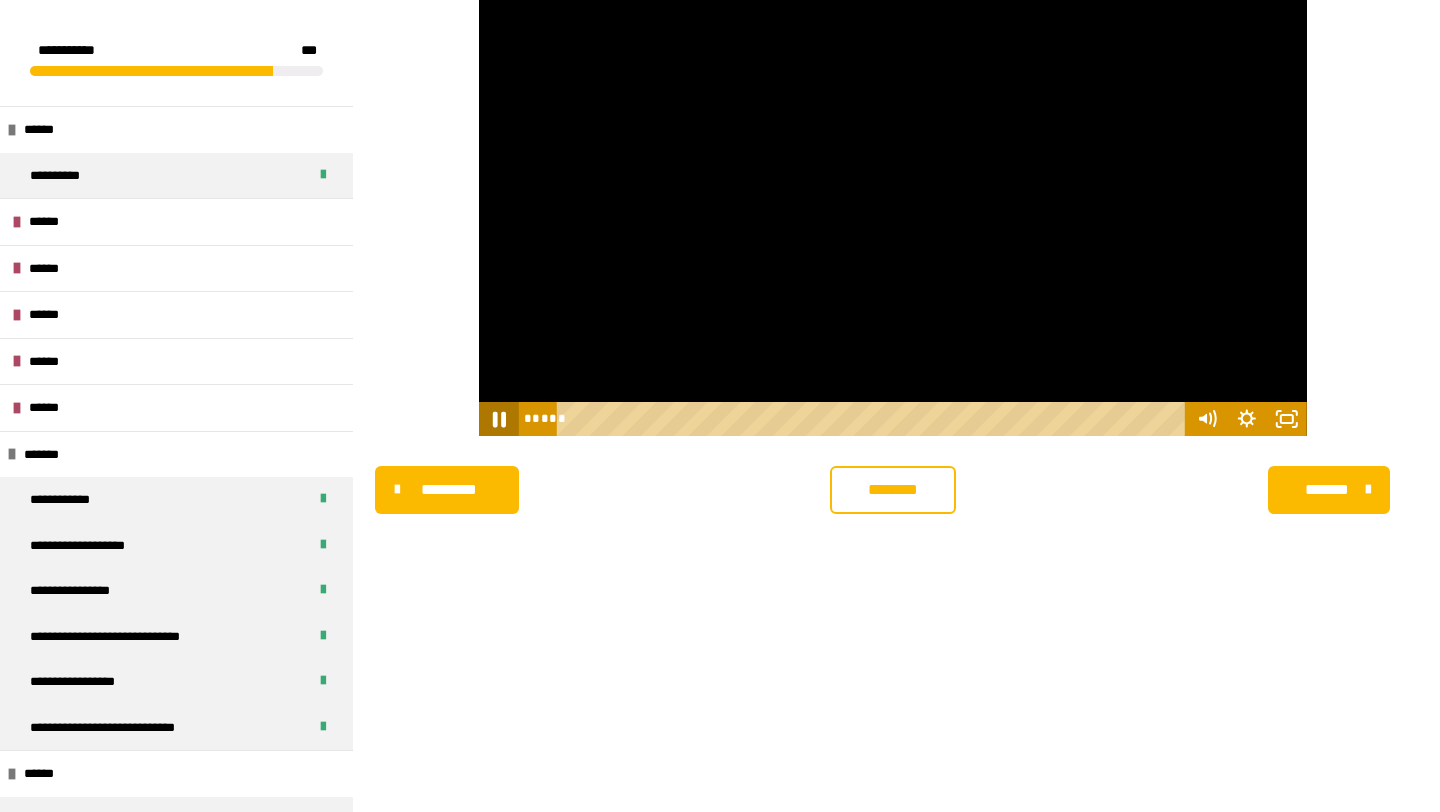 click 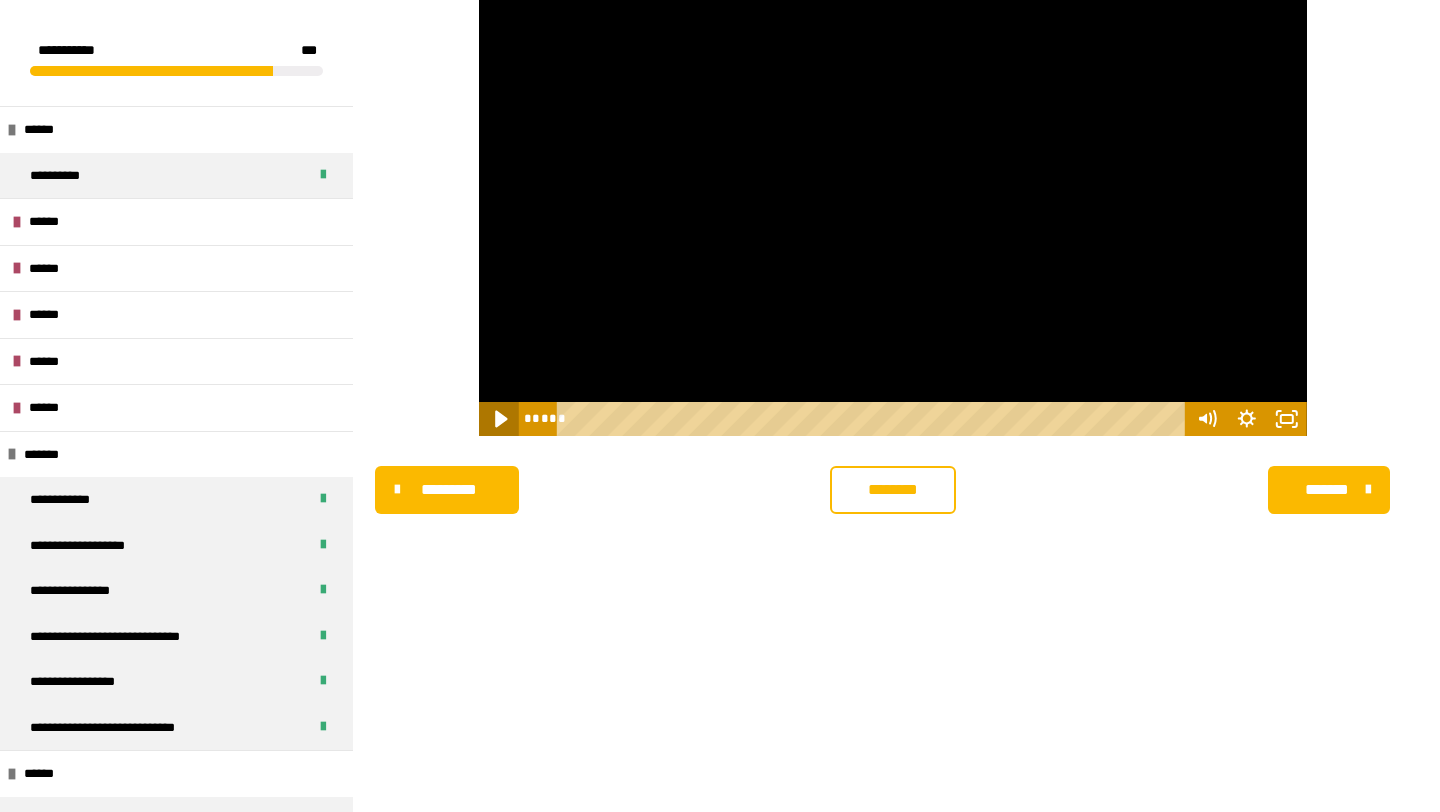 click 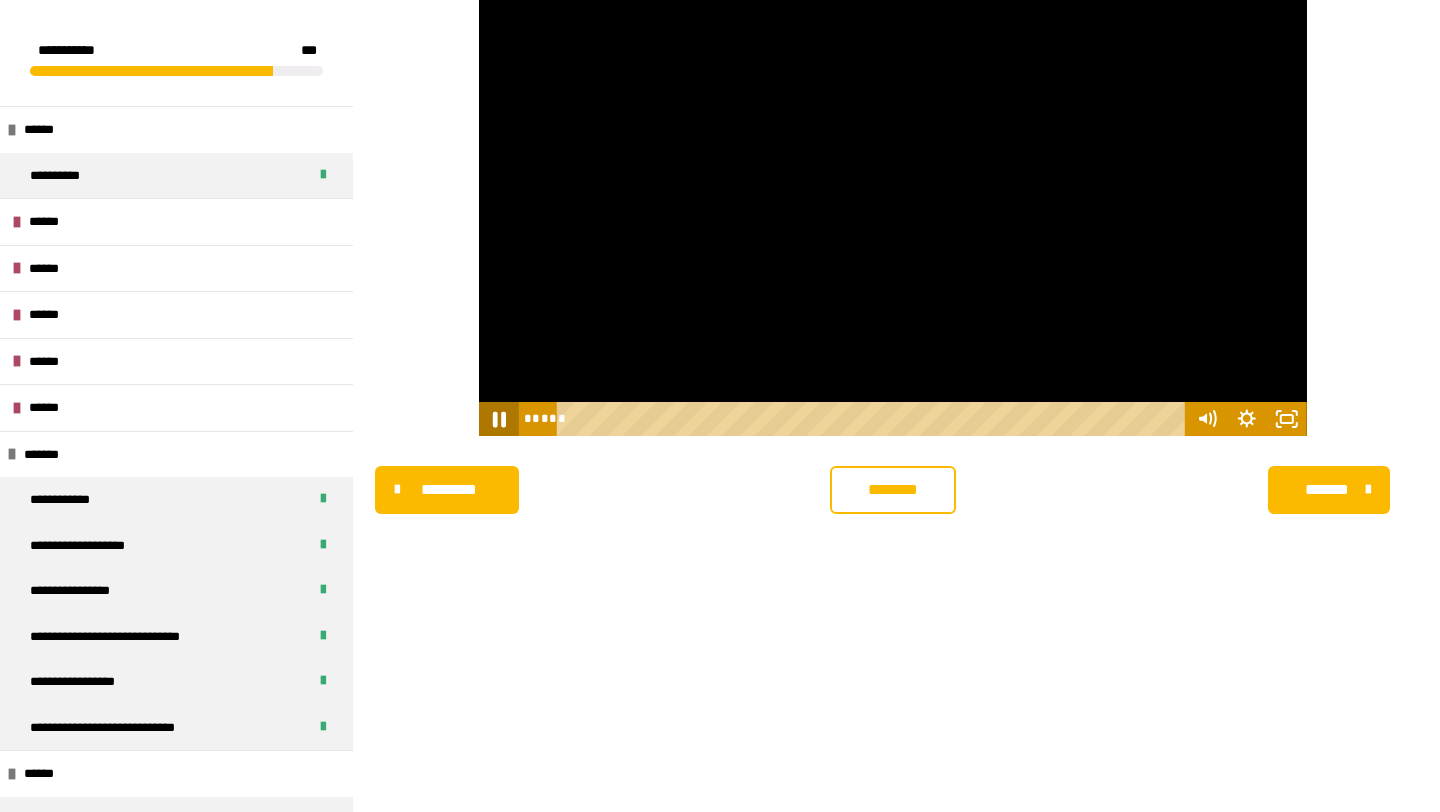 click 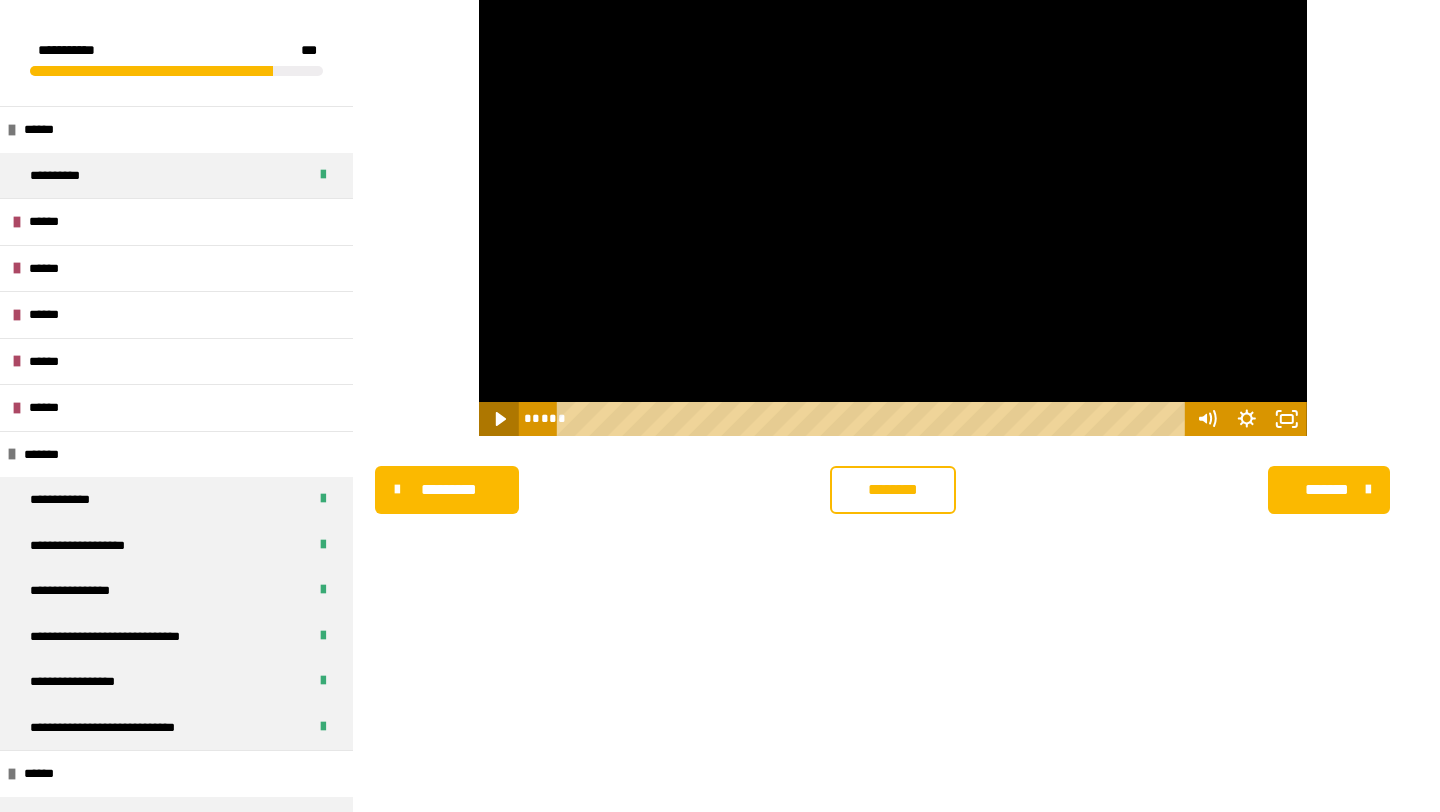 click 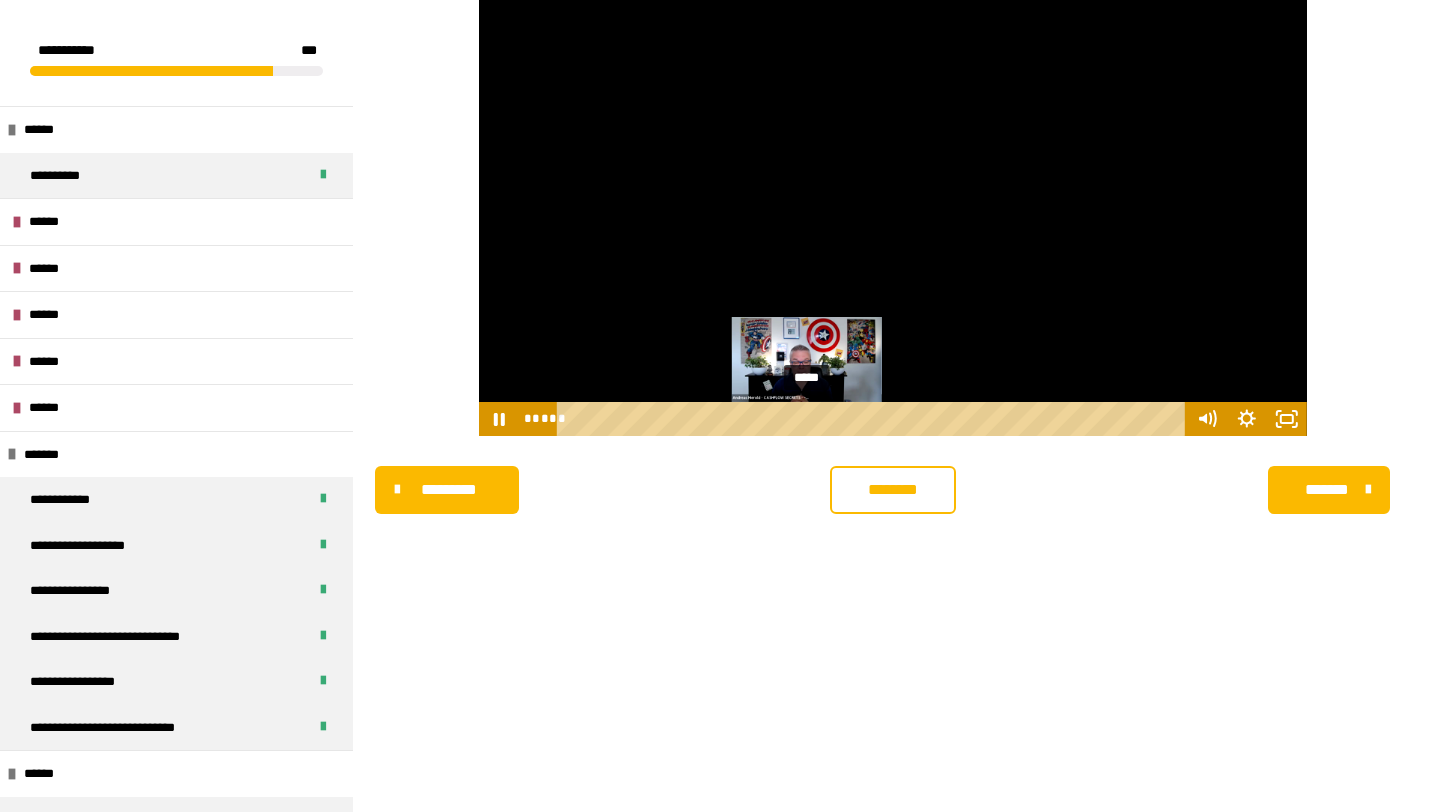click at bounding box center (806, 418) 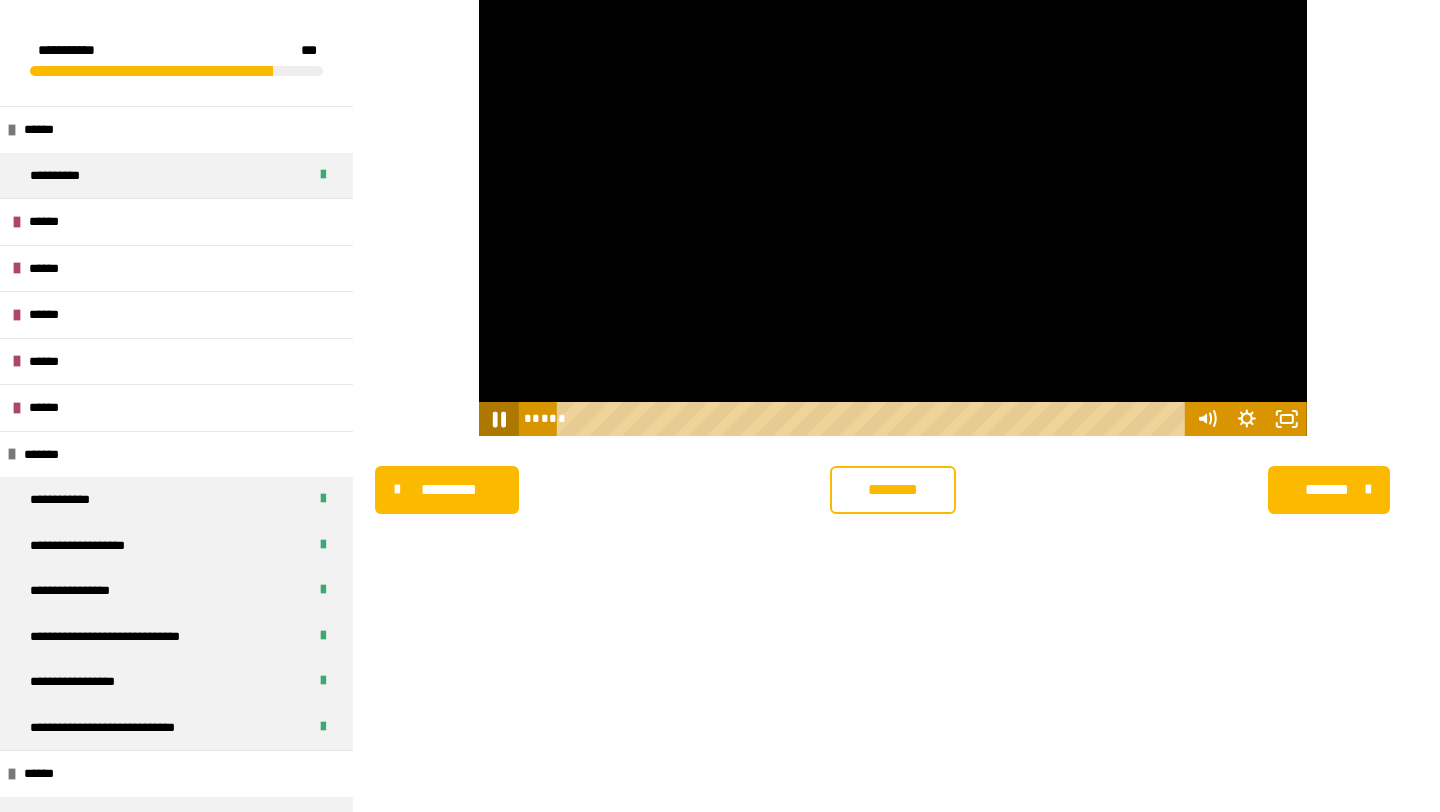 click 